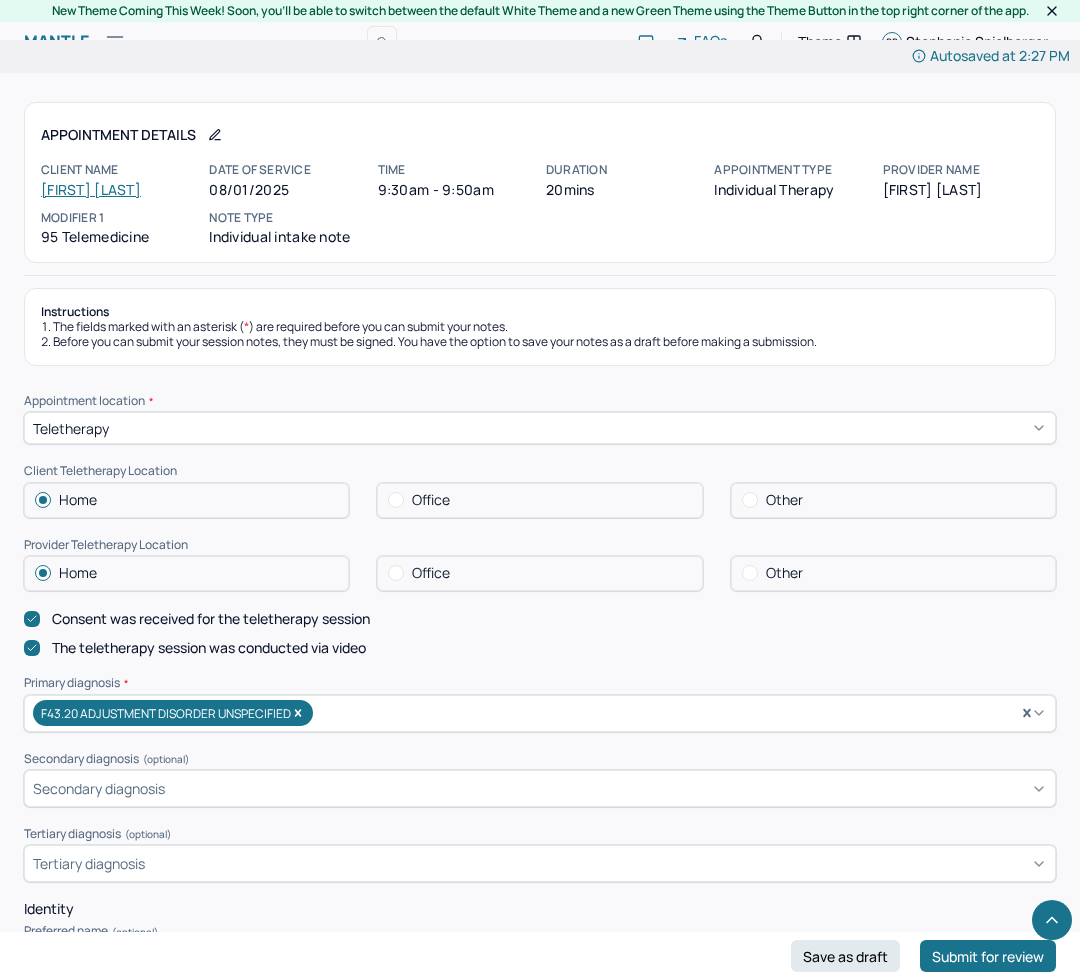 scroll, scrollTop: 1804, scrollLeft: 0, axis: vertical 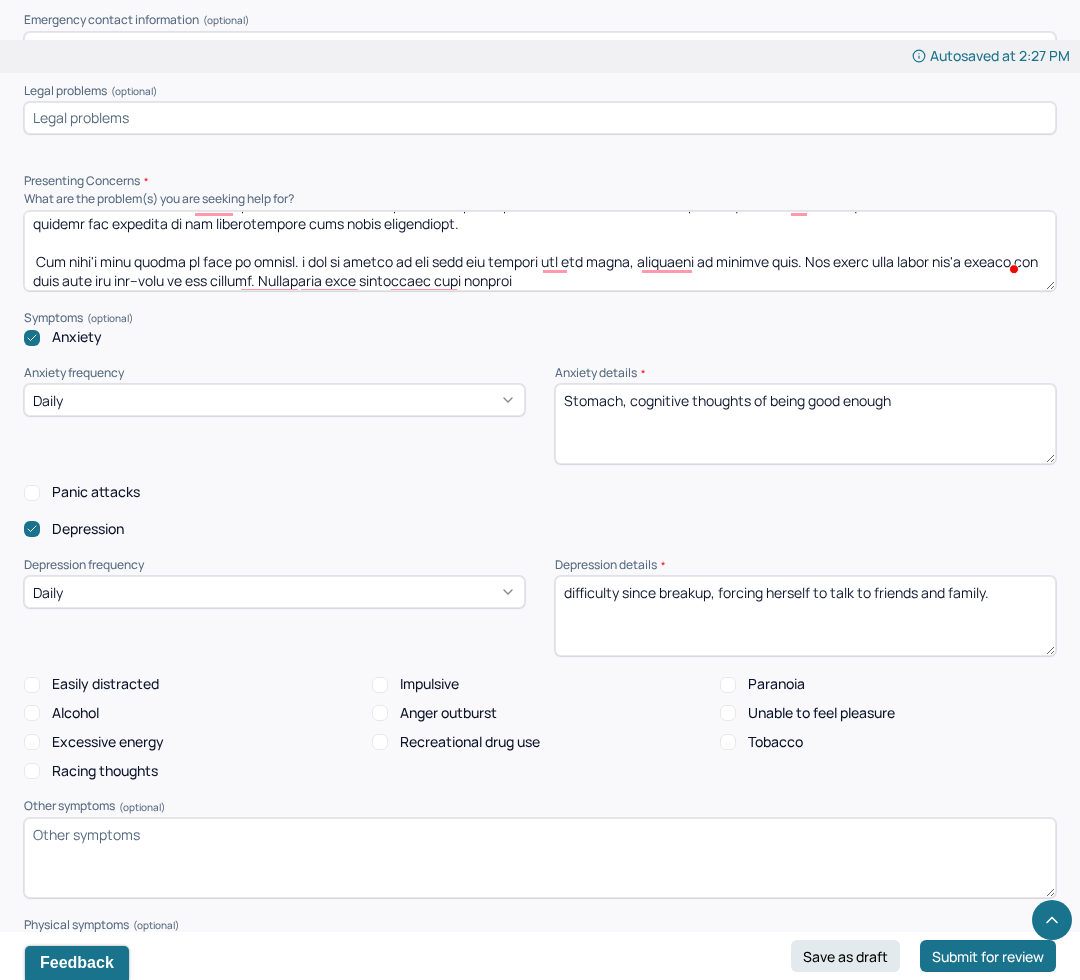 click at bounding box center (540, 251) 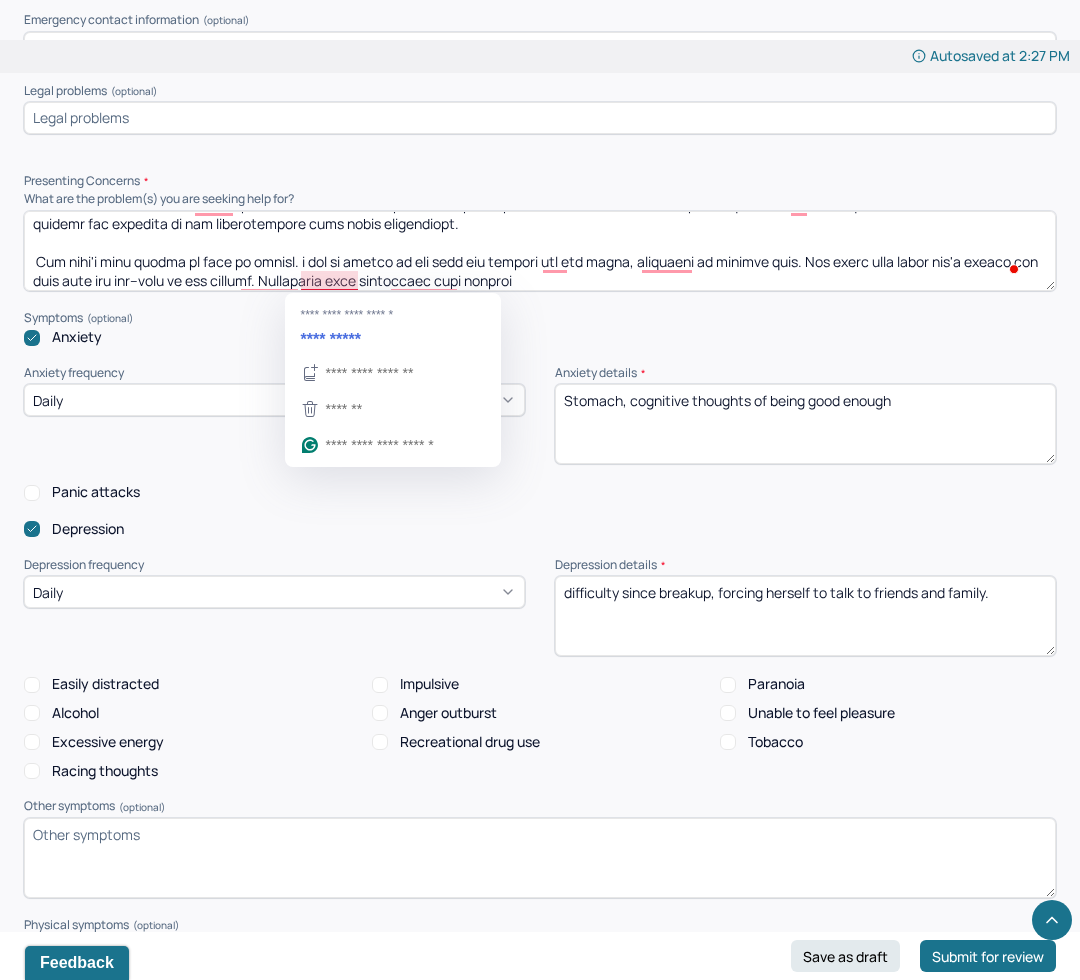 click at bounding box center (540, 251) 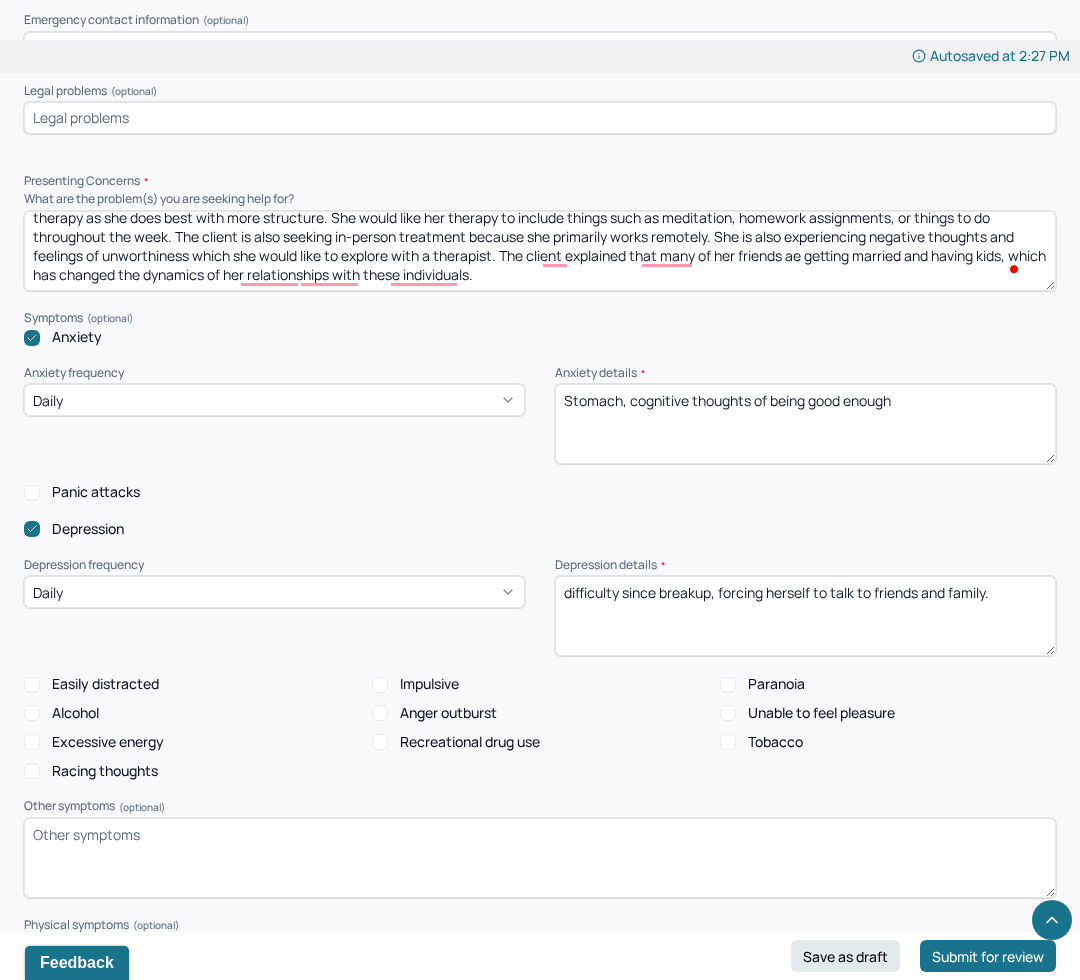 scroll, scrollTop: 86, scrollLeft: 0, axis: vertical 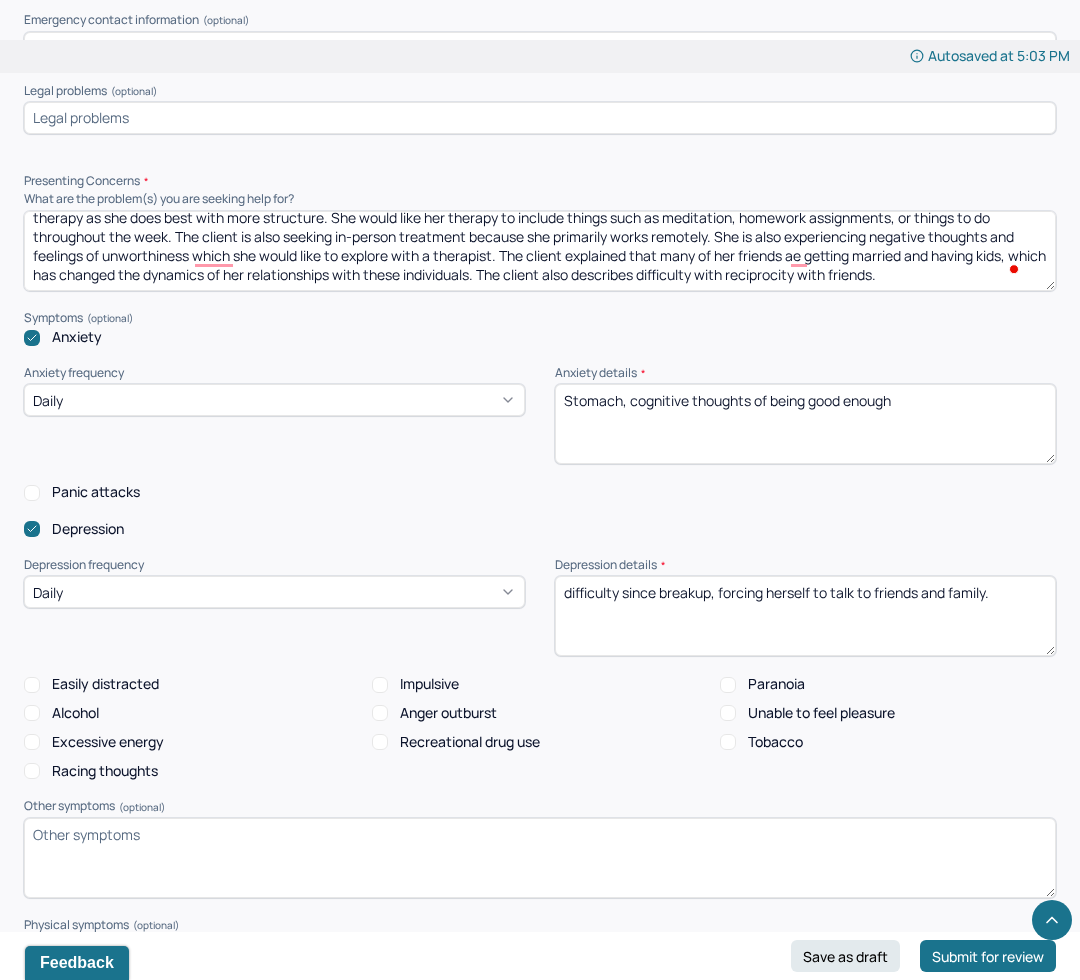 type on "The client reported that she has been in and out of therapy throughout her adult life. She reported that she is seeking out therapy at this time following a recent breakup with her partner and would like to work on processing this with a therapist. The client also reported that she is seeking out action-based therapy as she does best with more structure. She would like her therapy to include things such as meditation, homework assignments, or things to do throughout the week. The client is also seeking in-person treatment because she primarily works remotely. She is also experiencing negative thoughts and feelings of unworthiness which she would like to explore with a therapist. The client explained that many of her friends ae getting married and having kids, which has changed the dynamics of her relationships with these individuals. The client also describes difficulty with reciprocity with friends." 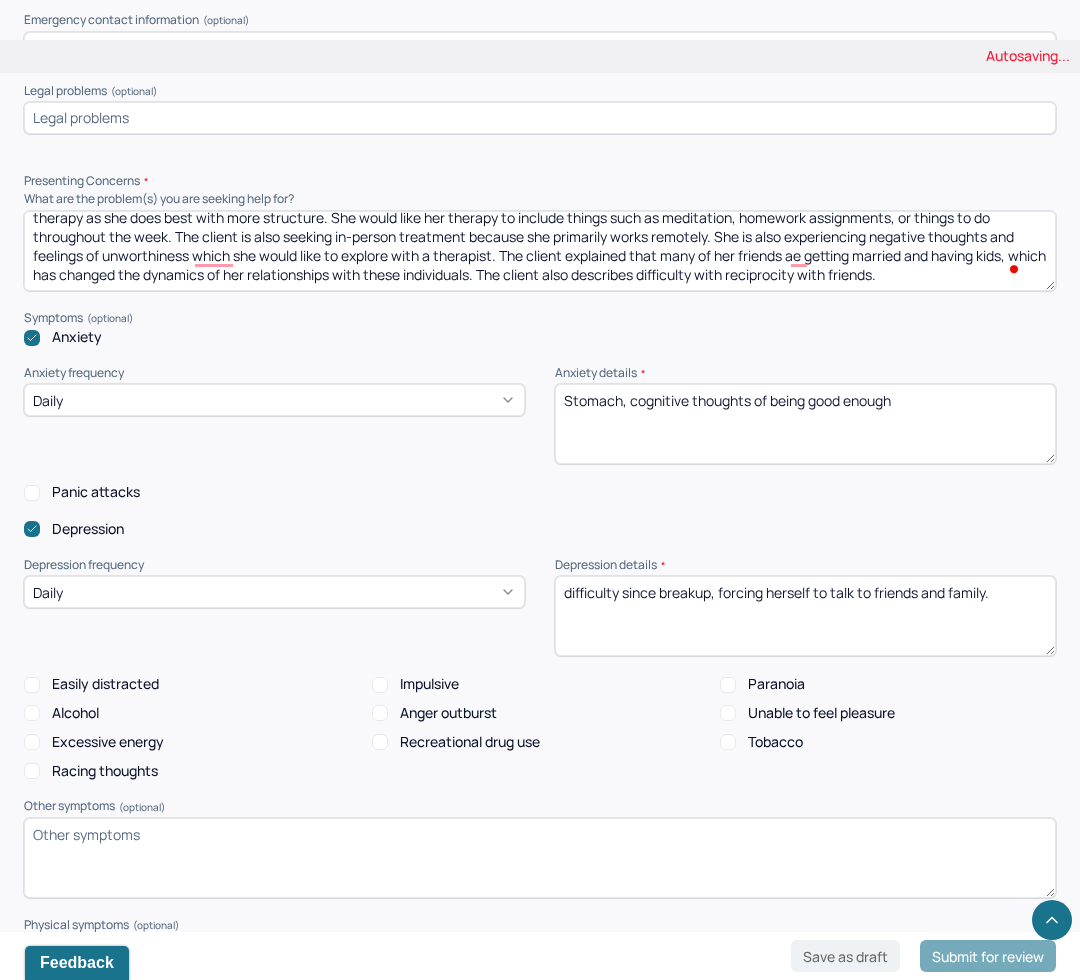 type 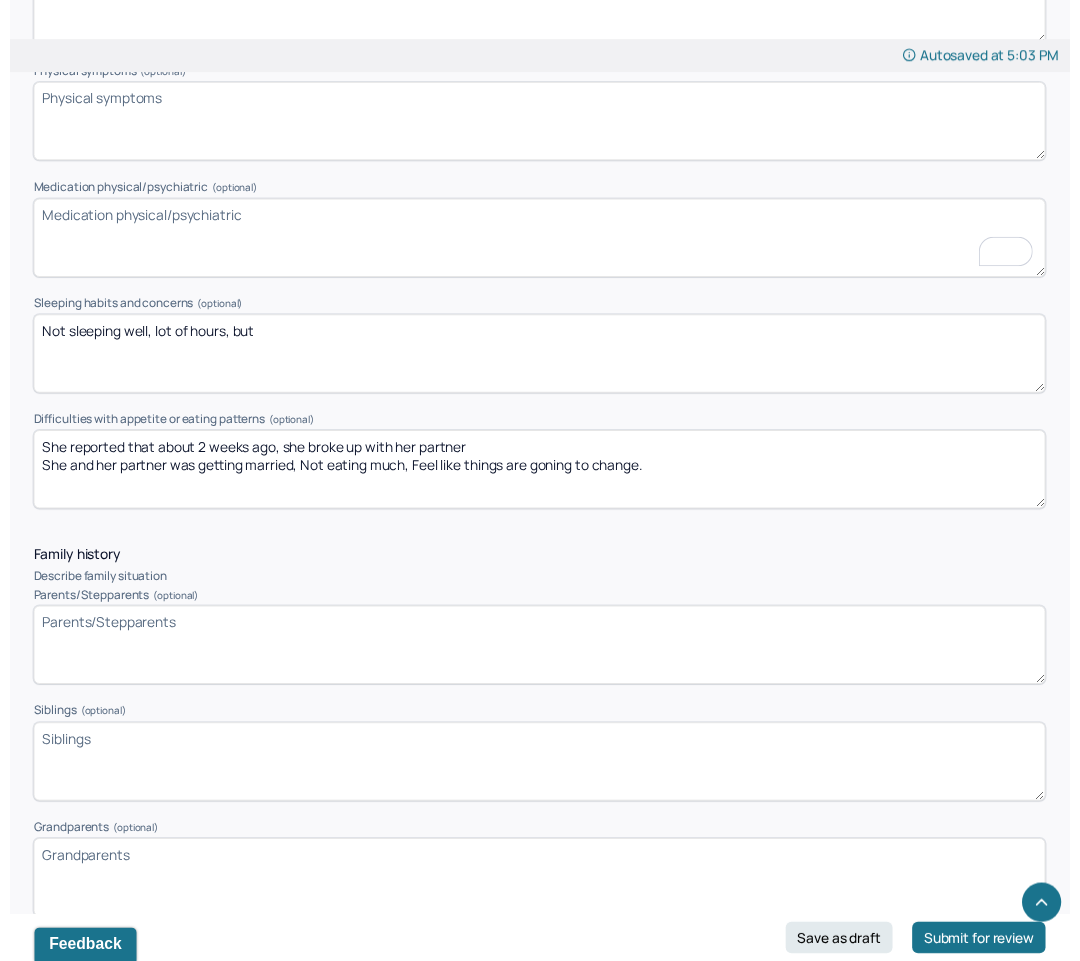 scroll, scrollTop: 2646, scrollLeft: 0, axis: vertical 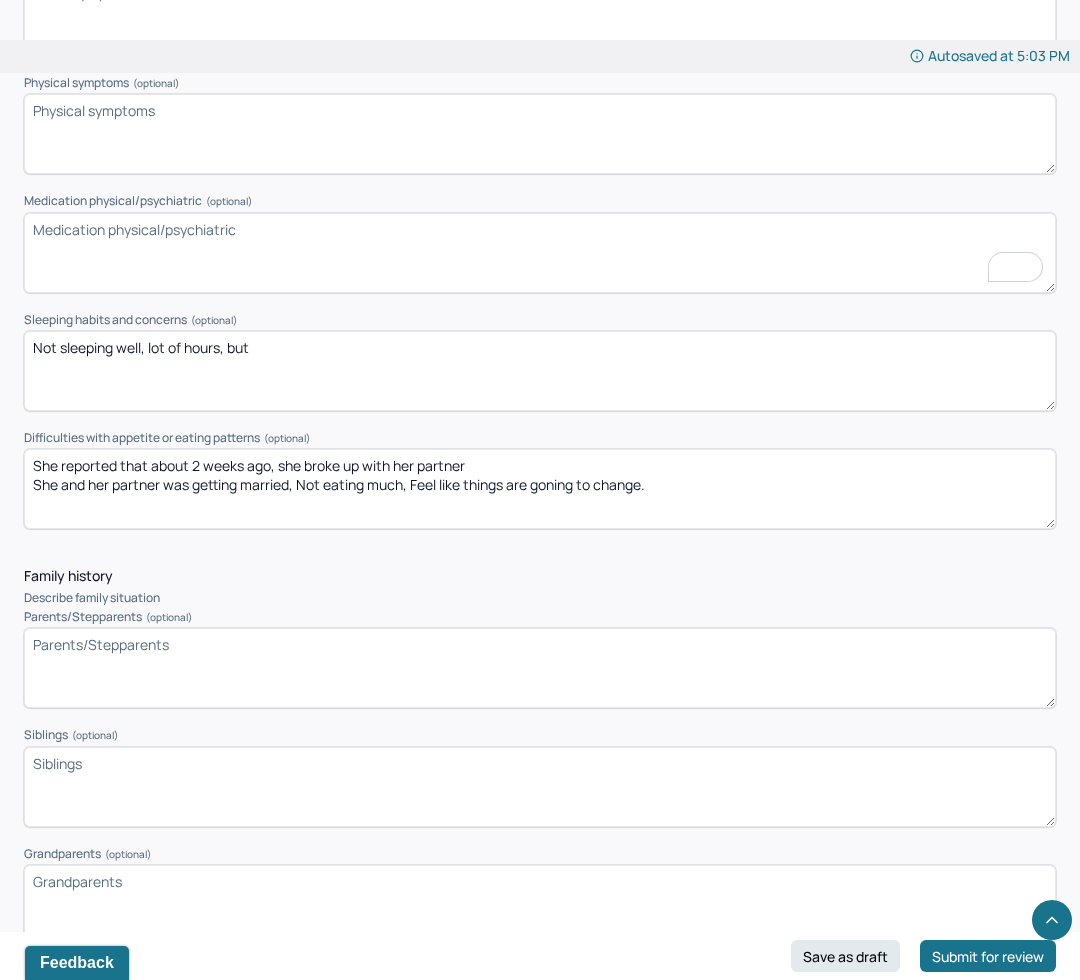 click on "She reported that about 2 weeks ago, she broke up with her partner
She and her partner was getting married, Not eating much, Feel like things are goning to change." at bounding box center (540, 489) 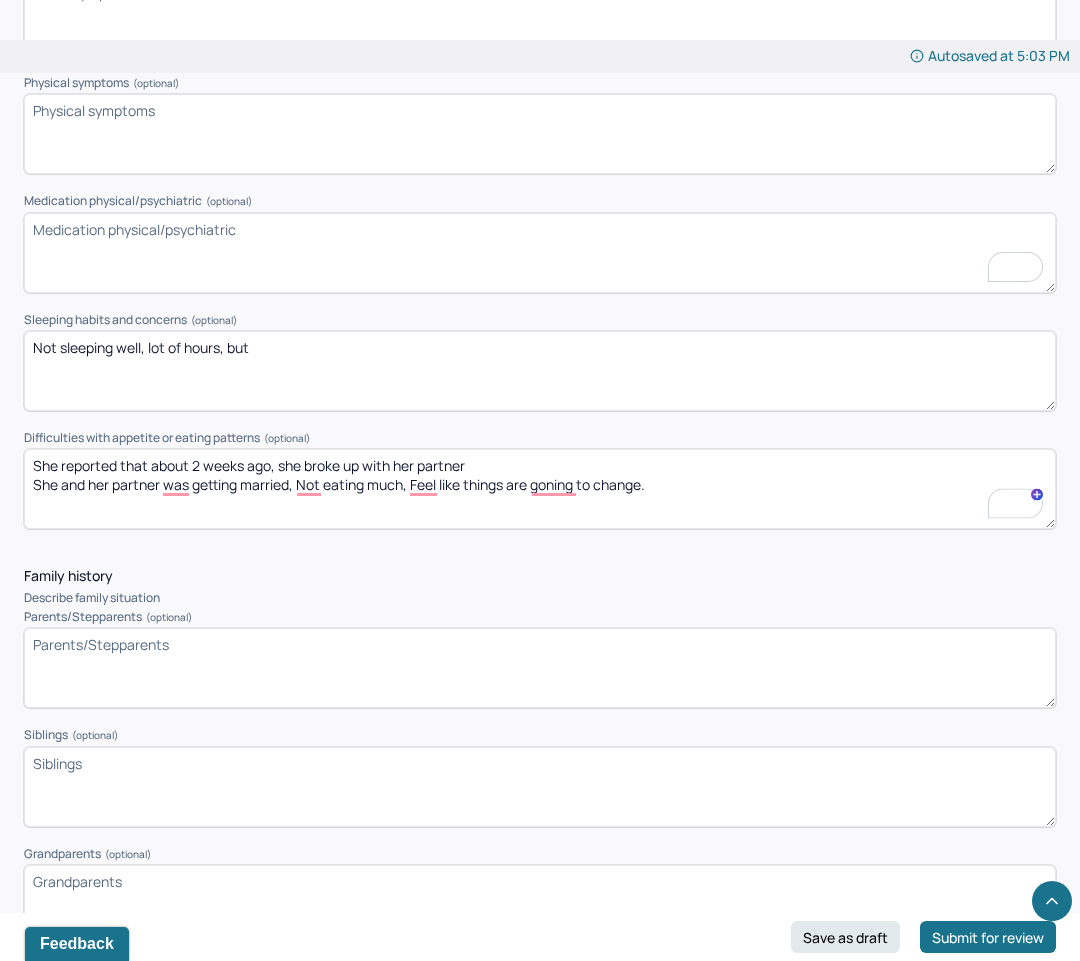 scroll, scrollTop: 5, scrollLeft: 0, axis: vertical 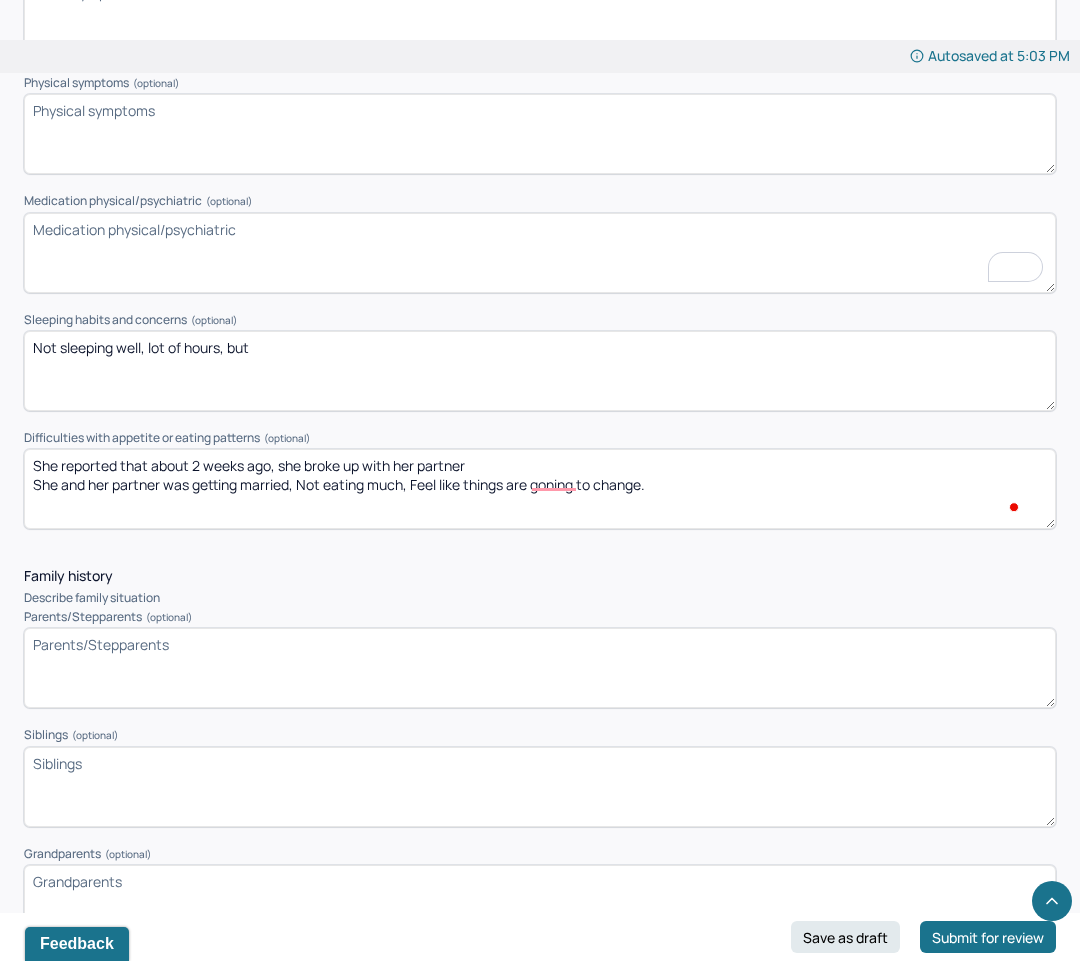 paste on "She hasn't been eating as much as normal. a lot of people in her life are married and she wants, difficult to grapple with. She feels like there isn't anyone who will care for her--what is her purpose. Diffiuclty with recprocity with friends" 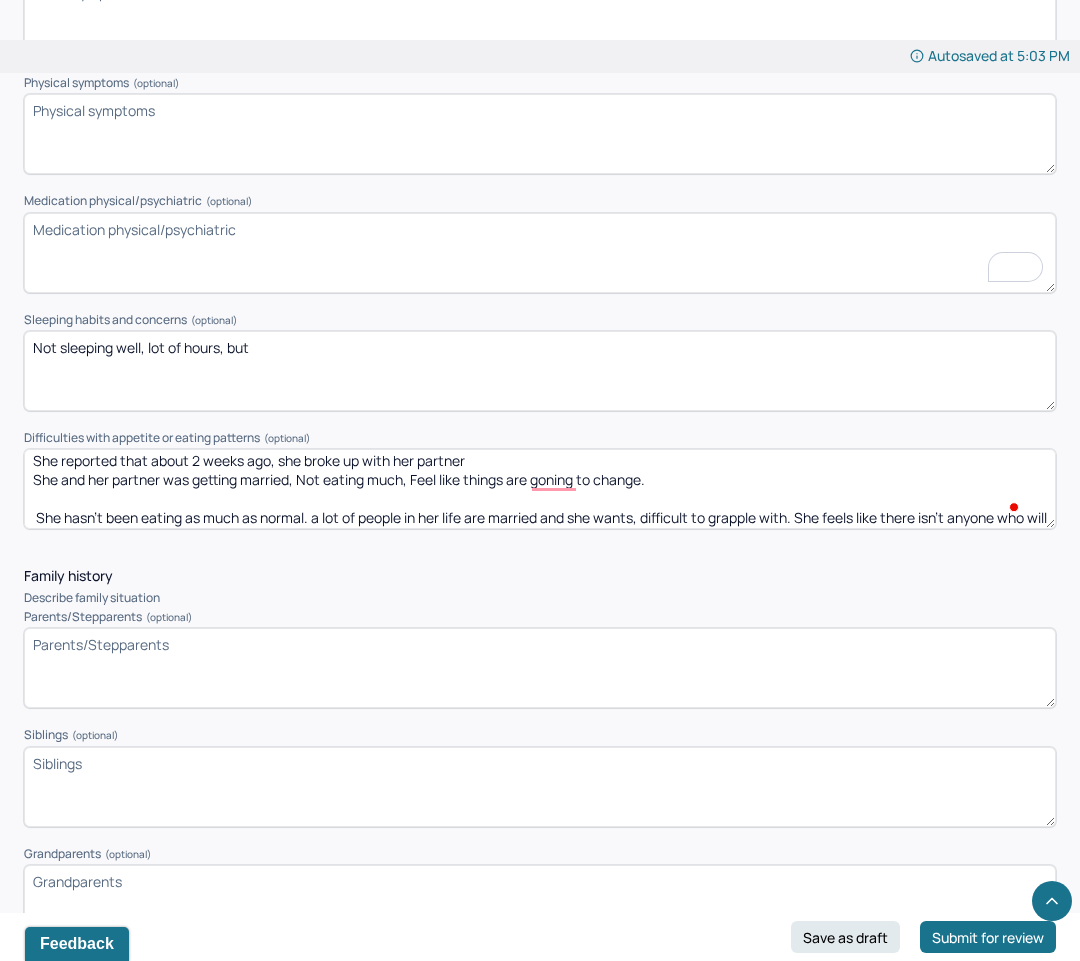 scroll, scrollTop: 24, scrollLeft: 0, axis: vertical 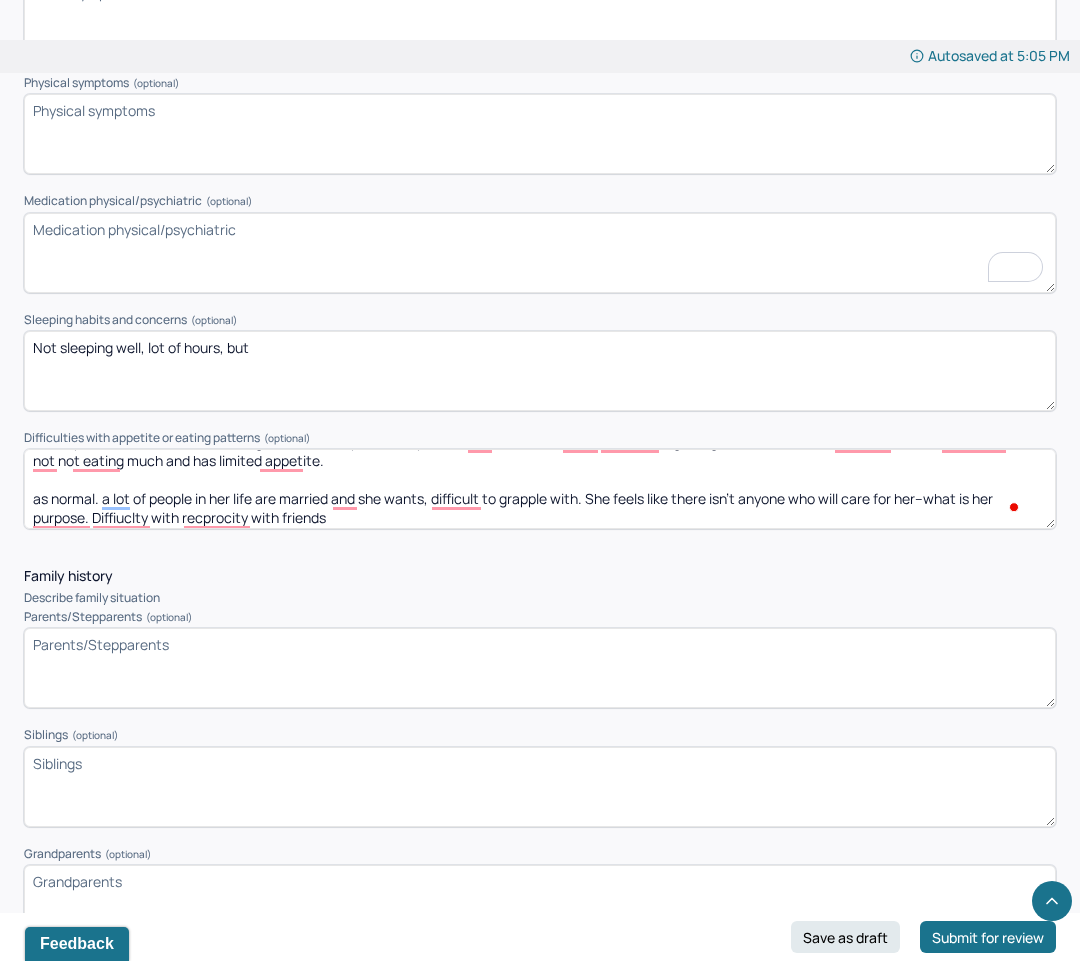 click on "She reported that about 2 weeks ago, she broke up with her partner and one of her other partner's is getting married, which is difficulty for her. Therefoer she is not not eating much and has limited appetite.
as normal. a lot of people in her life are married and she wants, difficult to grapple with. She feels like there isn't anyone who will care for her--what is her purpose. Diffiuclty with recprocity with friends" at bounding box center (540, 489) 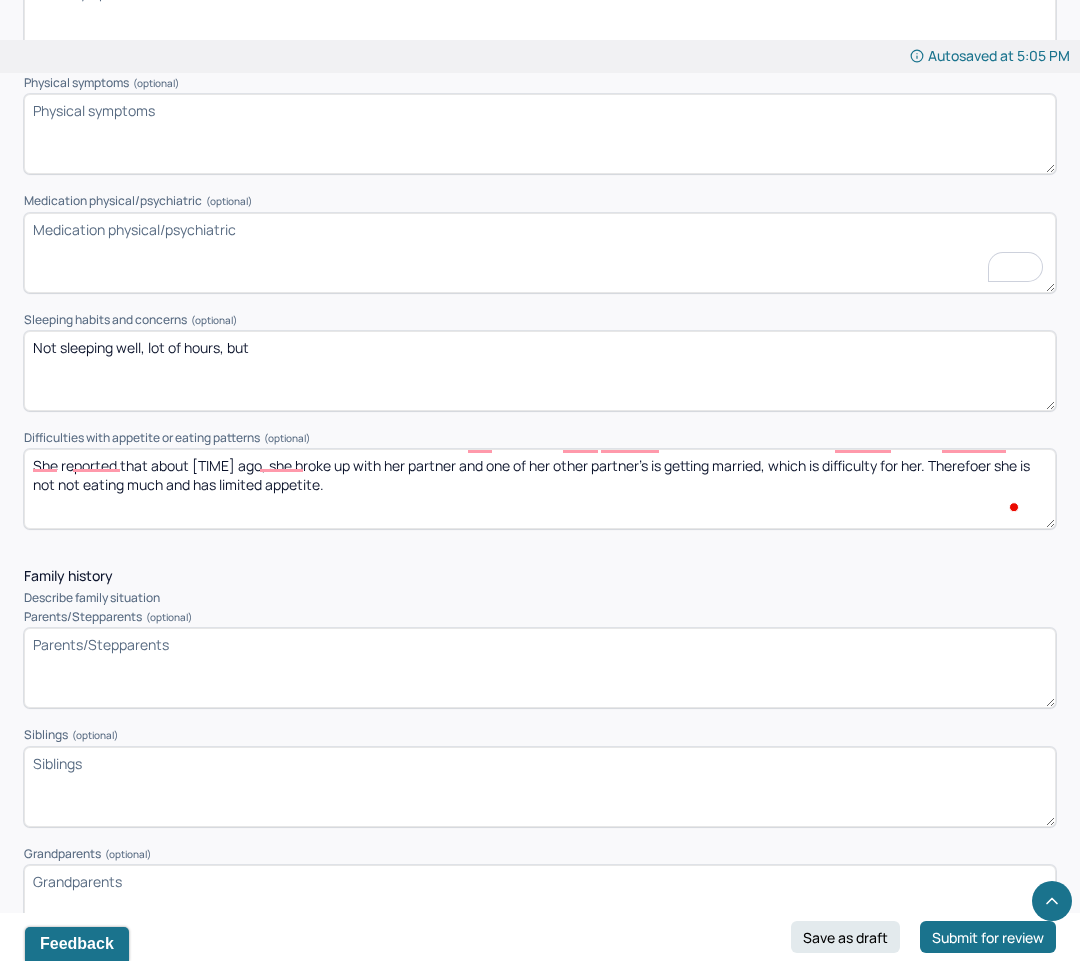 scroll, scrollTop: 5, scrollLeft: 0, axis: vertical 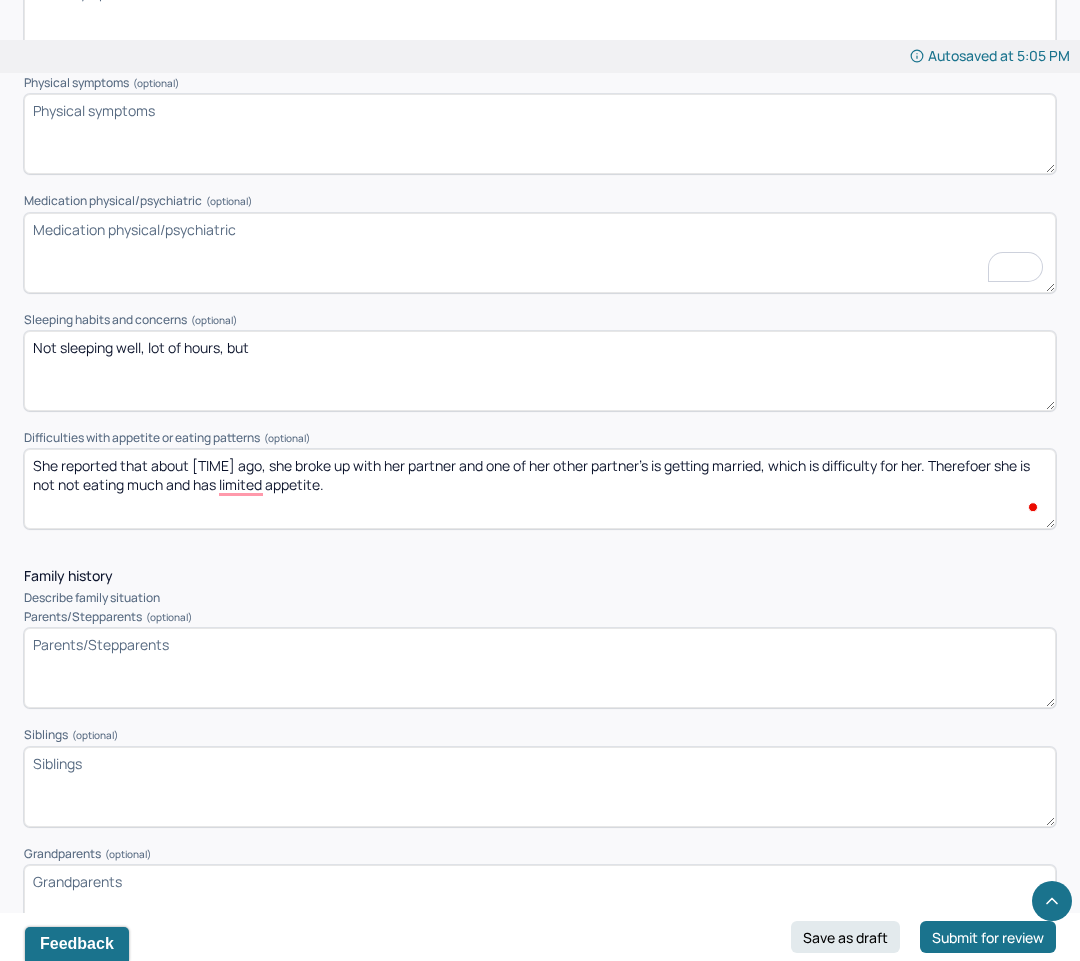 type on "She reported that about 2 weeks ago, she broke up with her partner and one of her other partner's is getting married, which is difficulty for her. Therefoer she is not not eating much and has limited appetite." 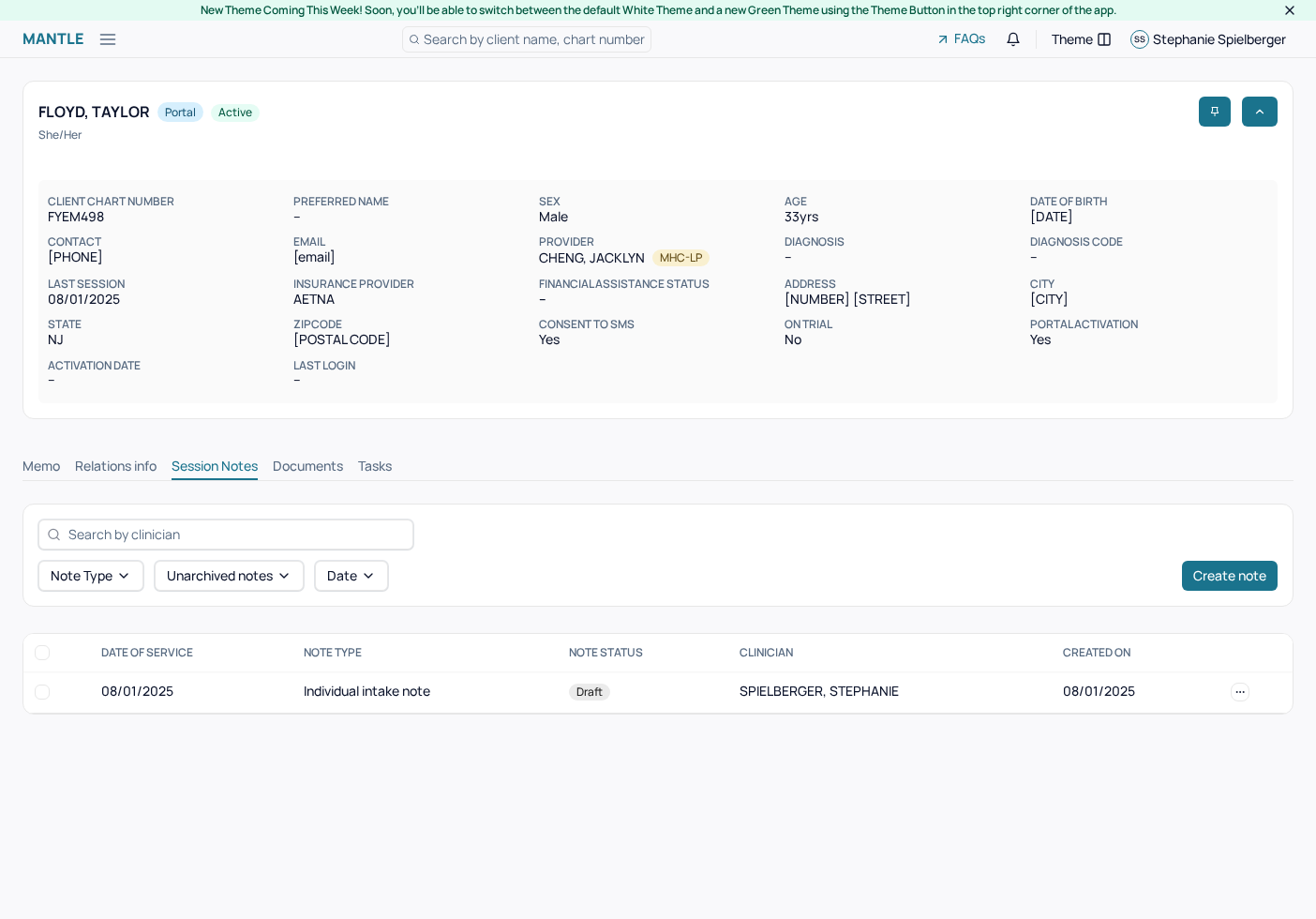 scroll, scrollTop: 0, scrollLeft: 0, axis: both 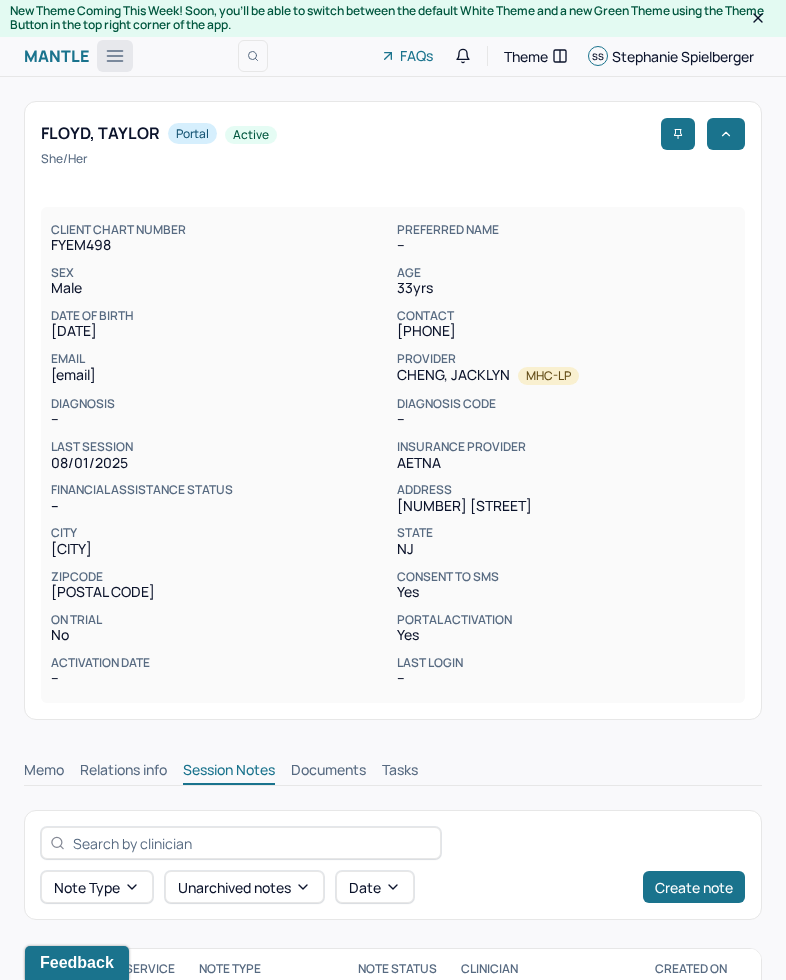 type 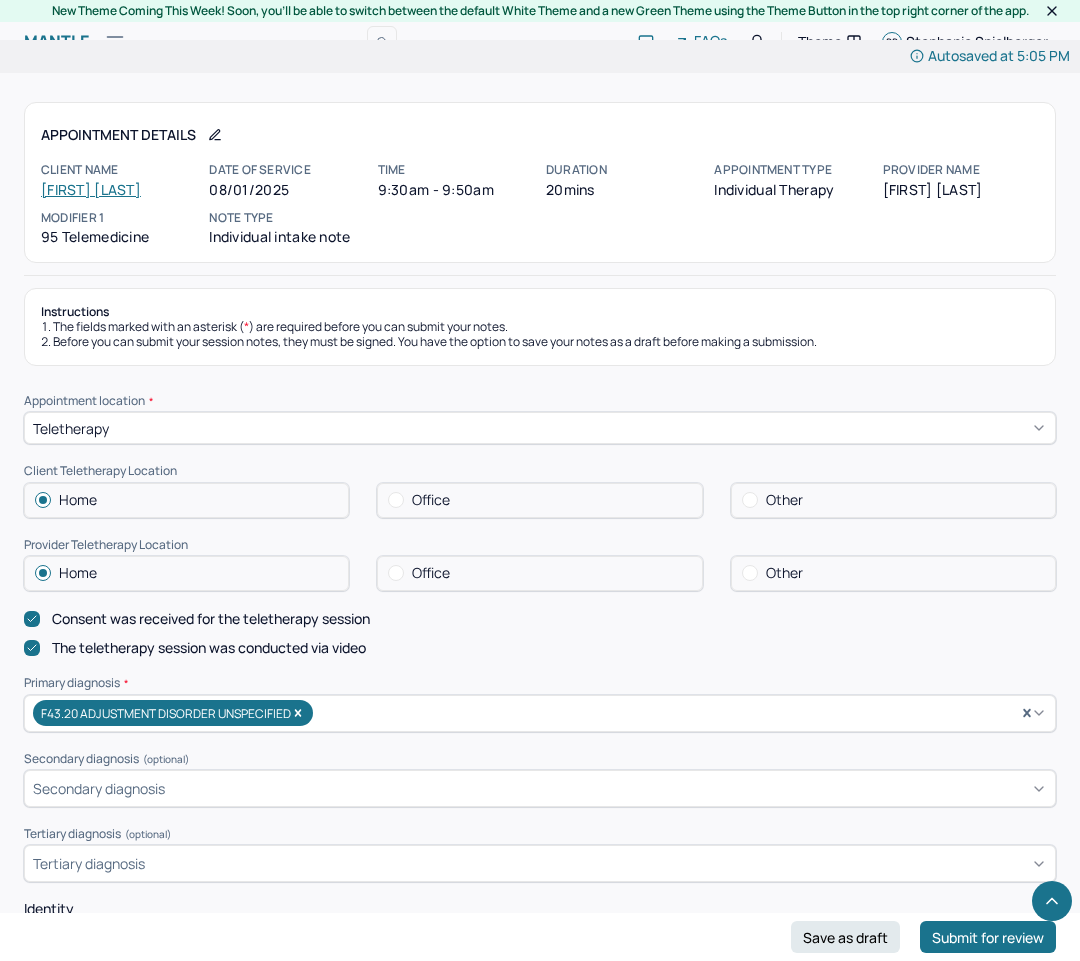 scroll, scrollTop: 5164, scrollLeft: 0, axis: vertical 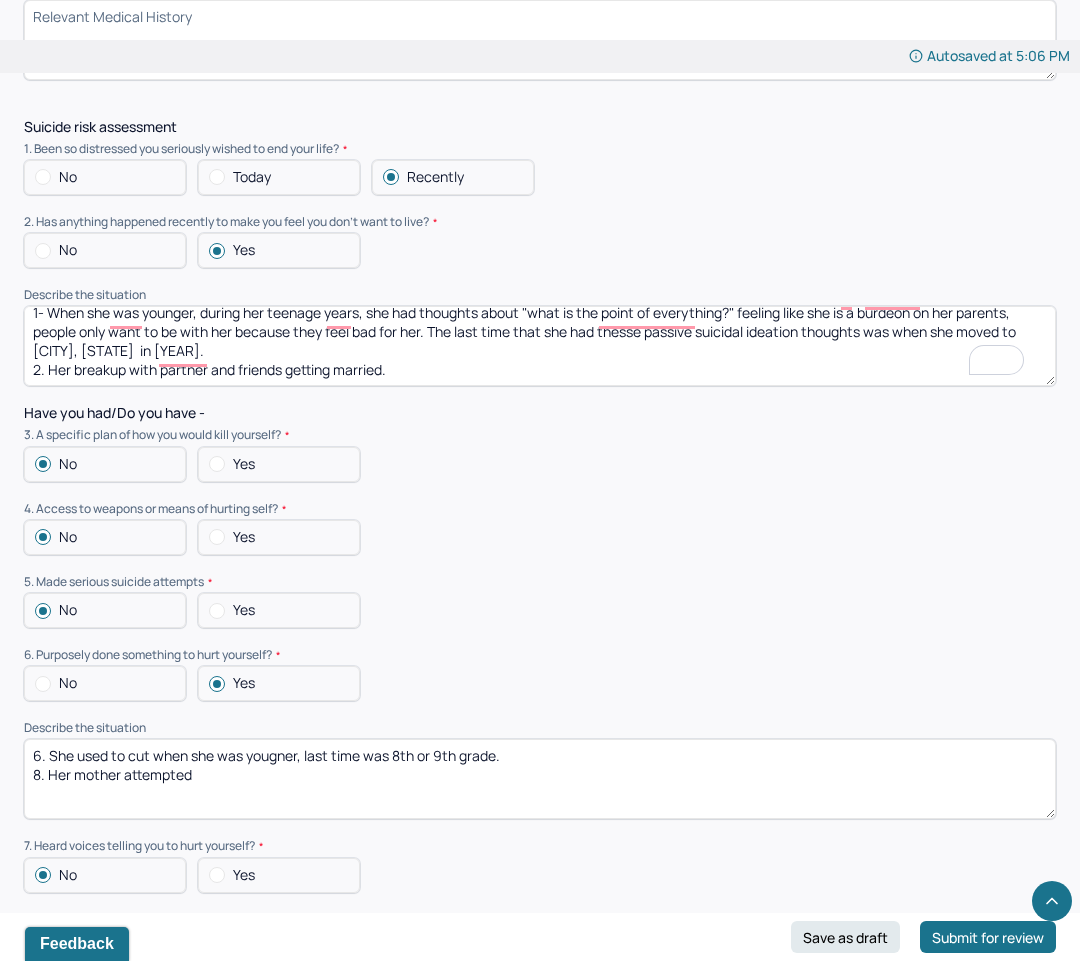 click on "1- When she was younger, during her teenage years, she had thoughts about "what is the point of everything?" feeling like she is a burdeon on her parents, people only want to be with her because they feel bad for her. The last time that she had thesse passive suicidal ideation thoughts was when she moved to NY  in 2016.
2. Her breakup with partner and friends getting married." at bounding box center (540, 346) 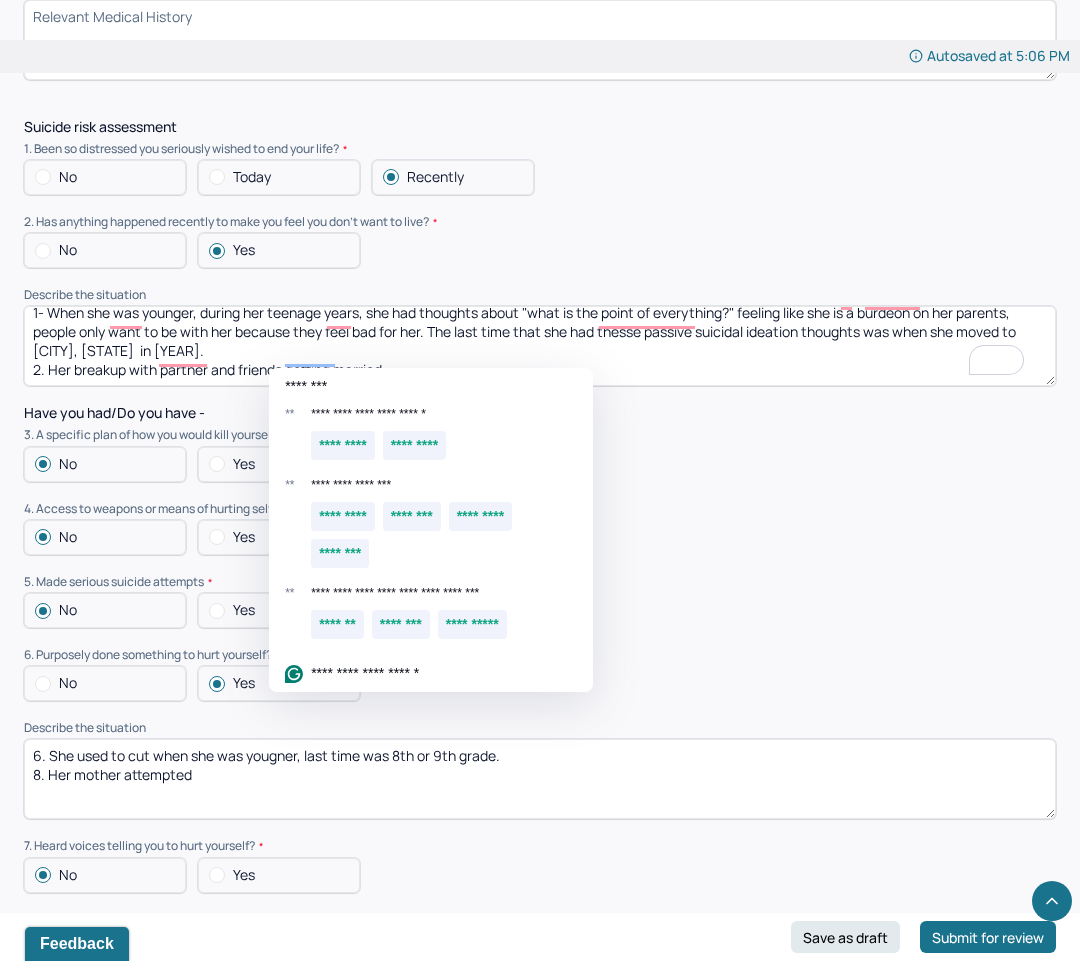 click on "1- When she was younger, during her teenage years, she had thoughts about "what is the point of everything?" feeling like she is a burdeon on her parents, people only want to be with her because they feel bad for her. The last time that she had thesse passive suicidal ideation thoughts was when she moved to NY  in 2016.
2. Her breakup with partner and friends getting married." at bounding box center [540, 346] 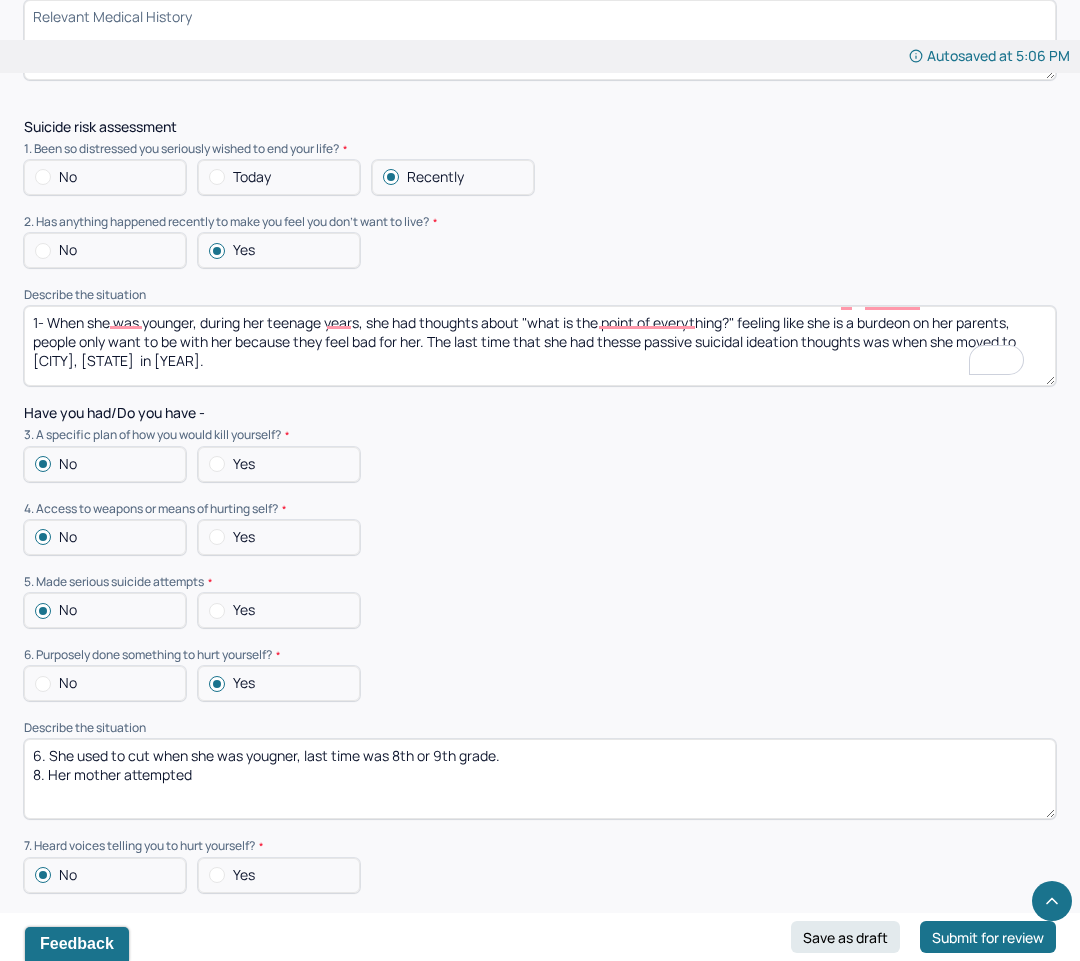 scroll, scrollTop: 10, scrollLeft: 0, axis: vertical 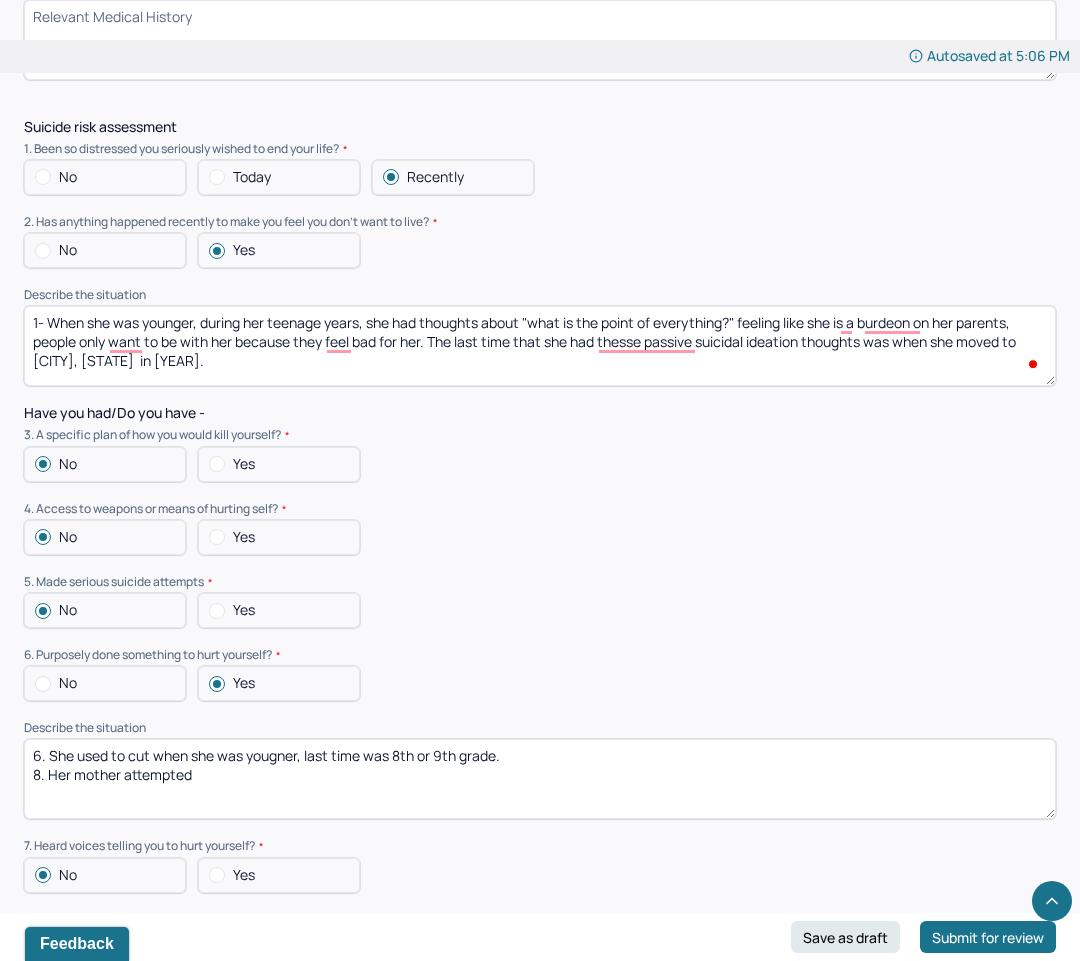 click on "No" at bounding box center [105, 250] 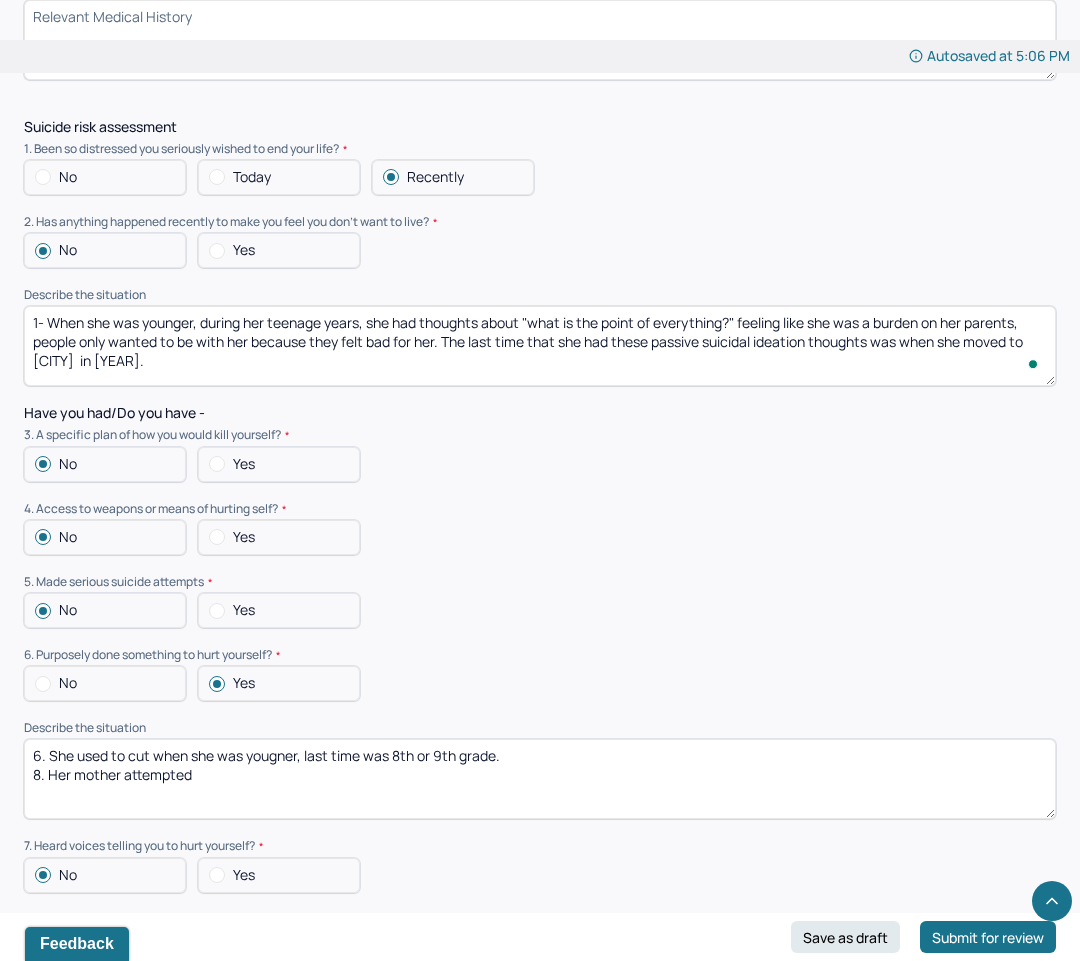 type on "1- When she was younger, during her teenage years, she had thoughts about "what is the point of everything?" feeling like she was a burden on her parents, people only wanted to be with her because they felt bad for her. The last time that she had these passive suicidal ideation thoughts was when she moved to [CITY] in [YEAR]." 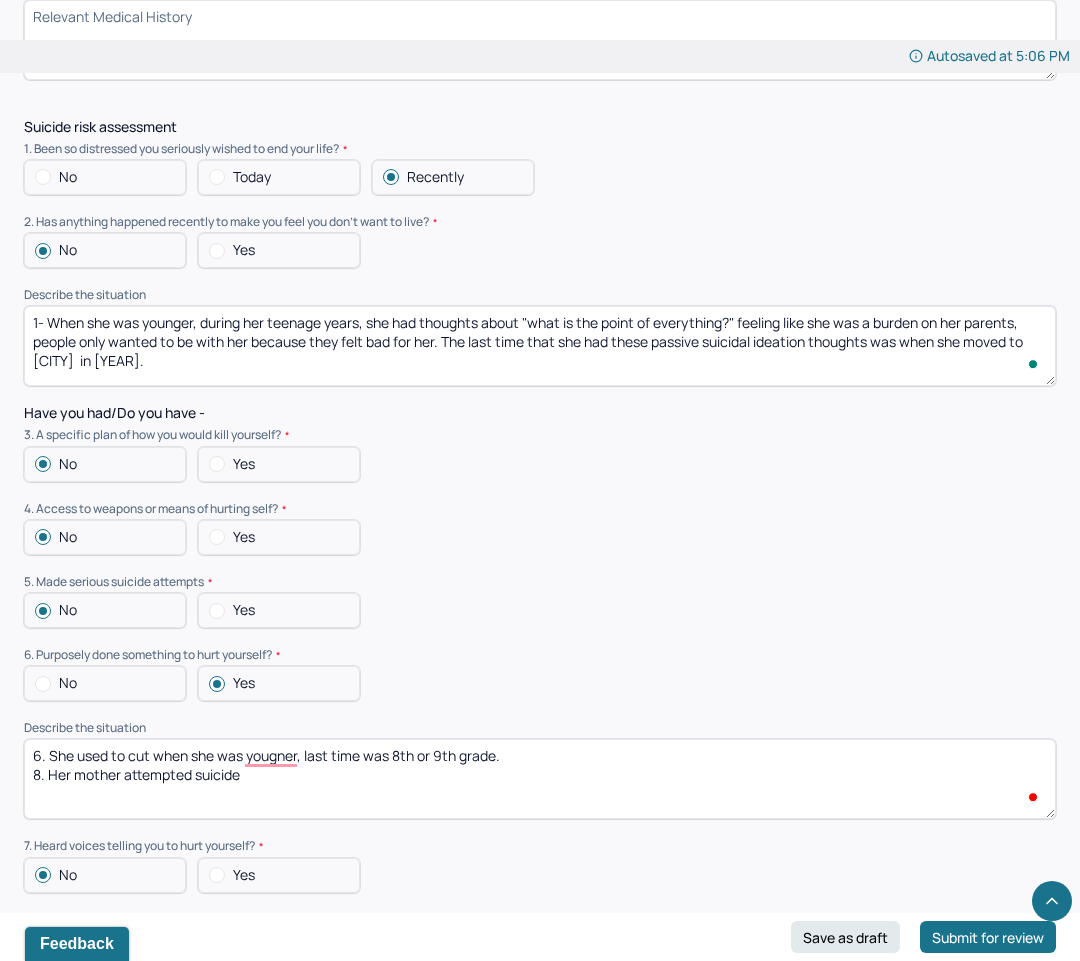 type on "6. She used to cut when she was yougner, last time was 8th or 9th grade.
8. Her mother attempted suicide" 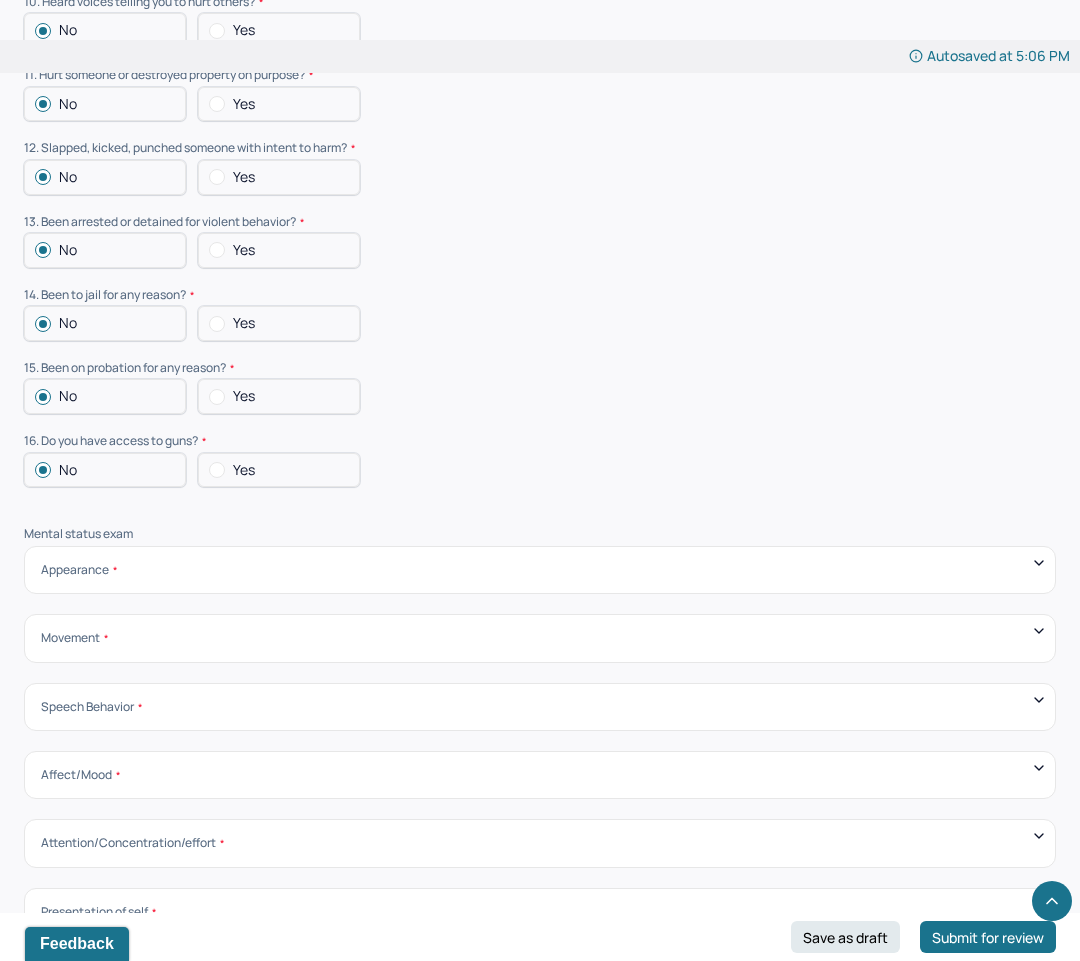 scroll, scrollTop: 6264, scrollLeft: 0, axis: vertical 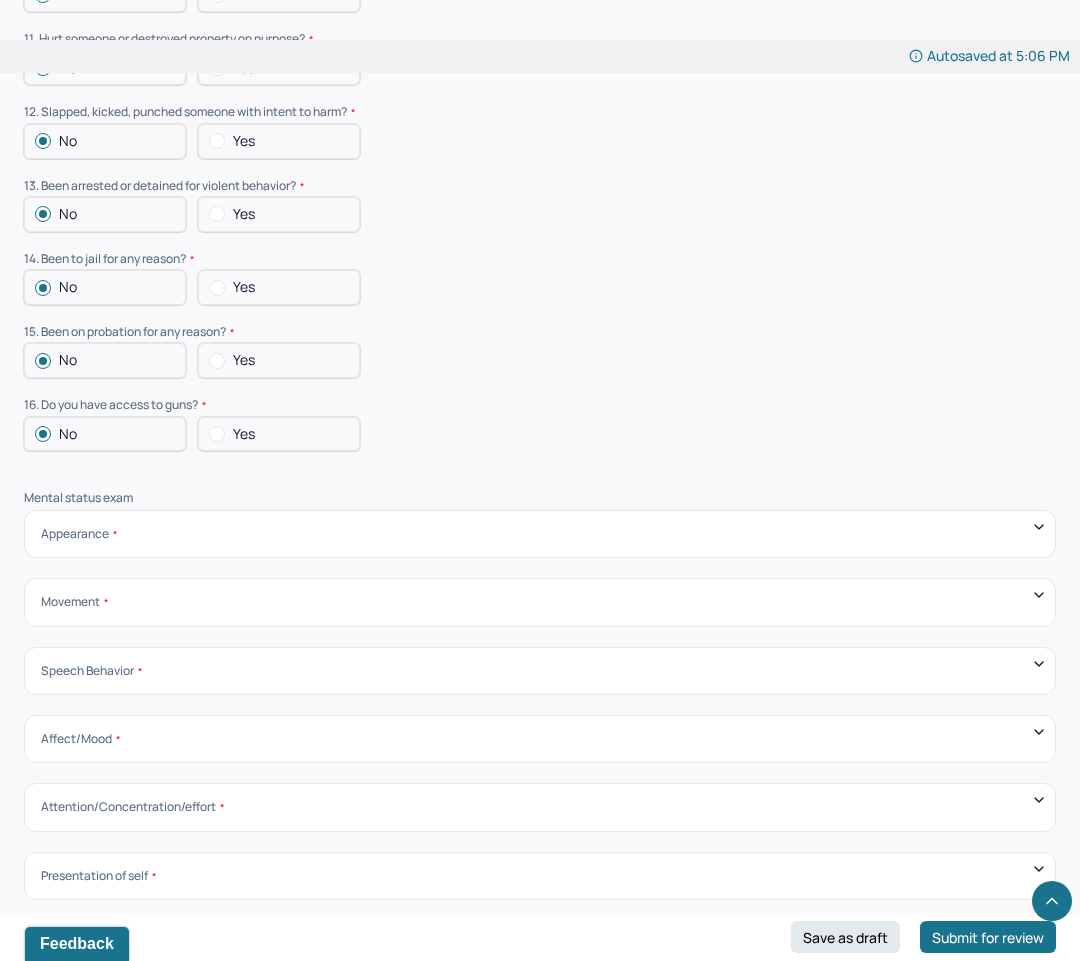 click on "Appearance Neat Unkempt Thin Average Overweight Pale Tanned" at bounding box center (540, 534) 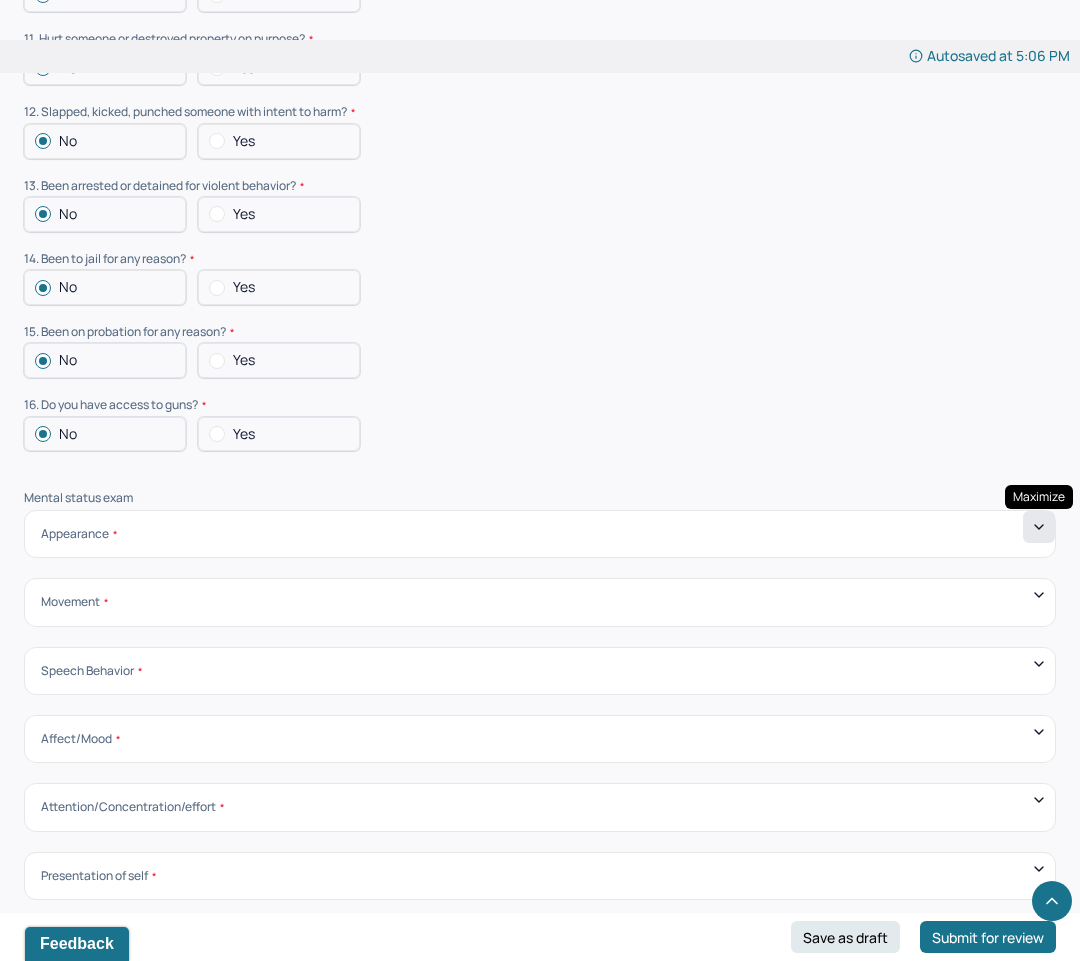 click at bounding box center [1039, 527] 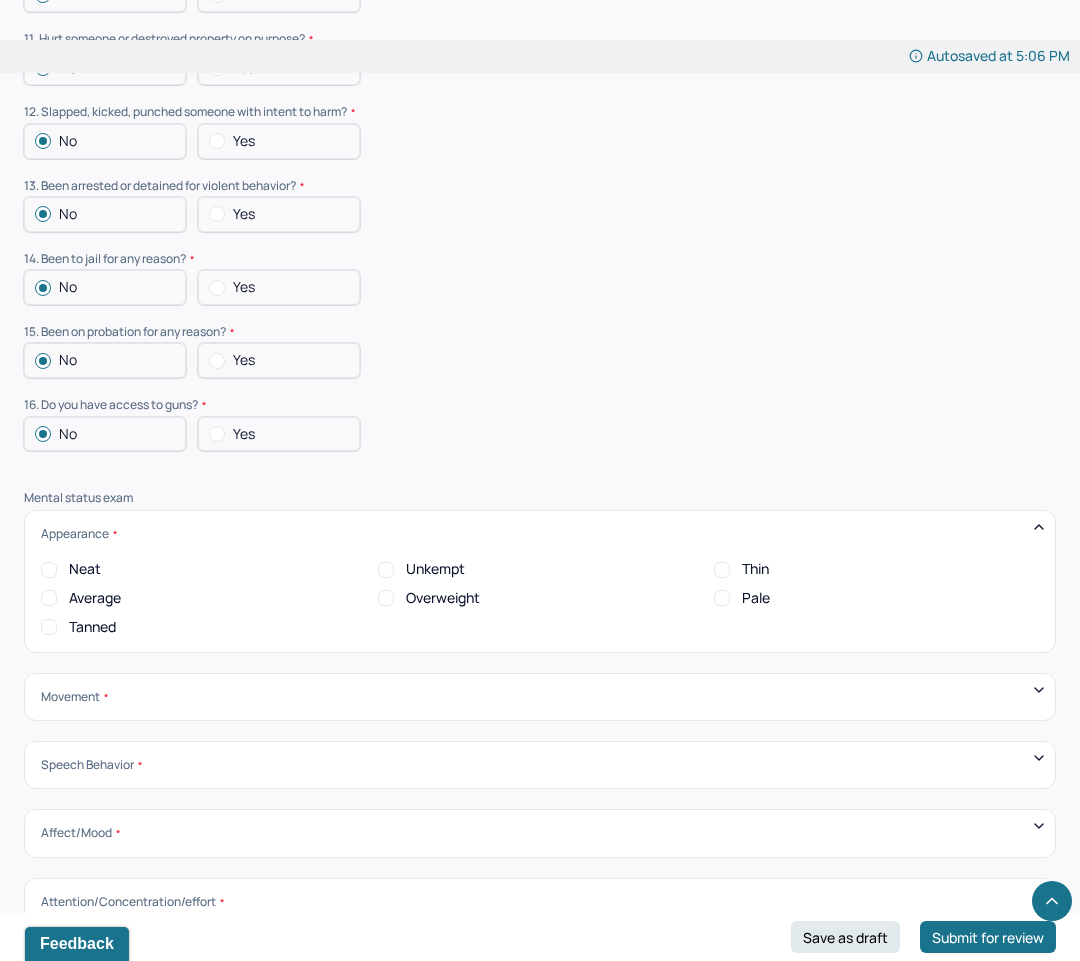 click on "Neat" at bounding box center [203, 569] 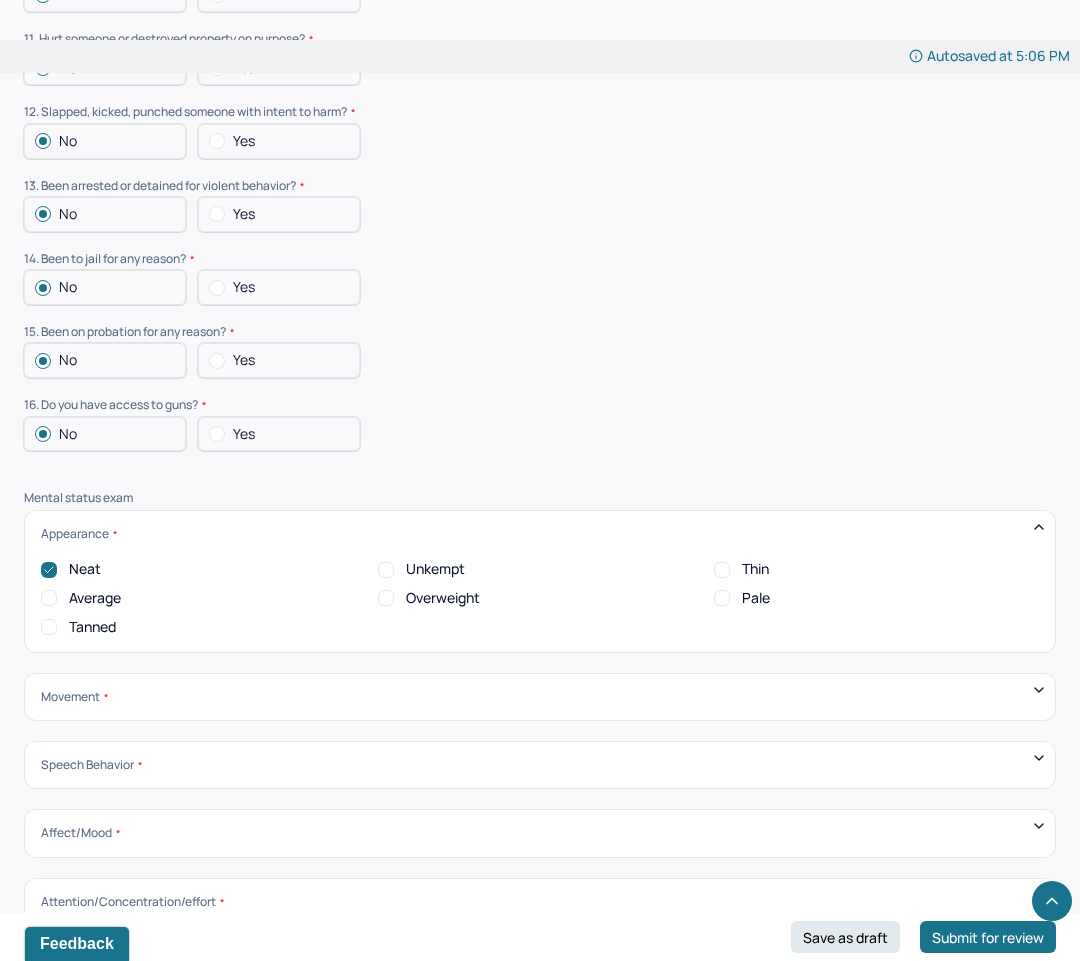 click on "Neat Unkempt Thin Average Overweight Pale Tanned" at bounding box center (540, 598) 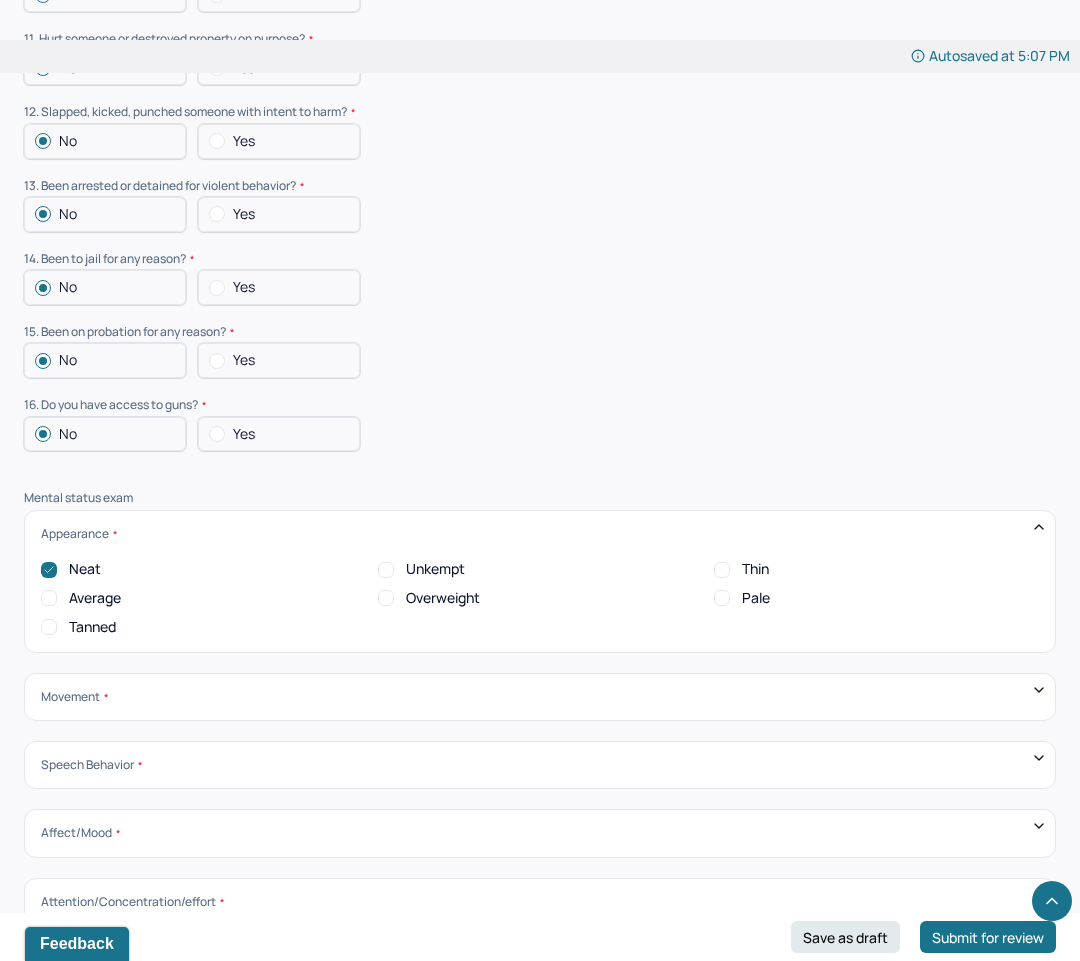 click on "Neat Unkempt Thin Average Overweight Pale Tanned" at bounding box center (540, 598) 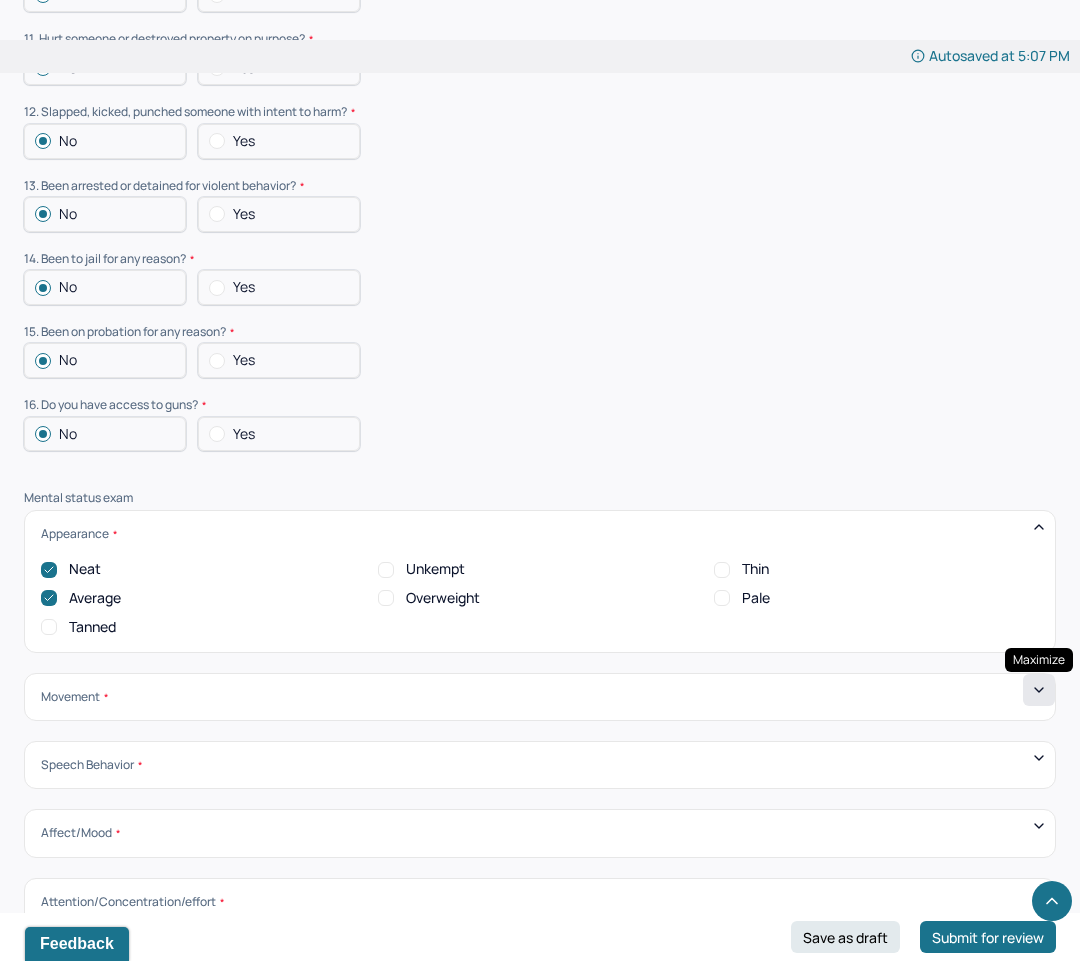 click at bounding box center [1039, 690] 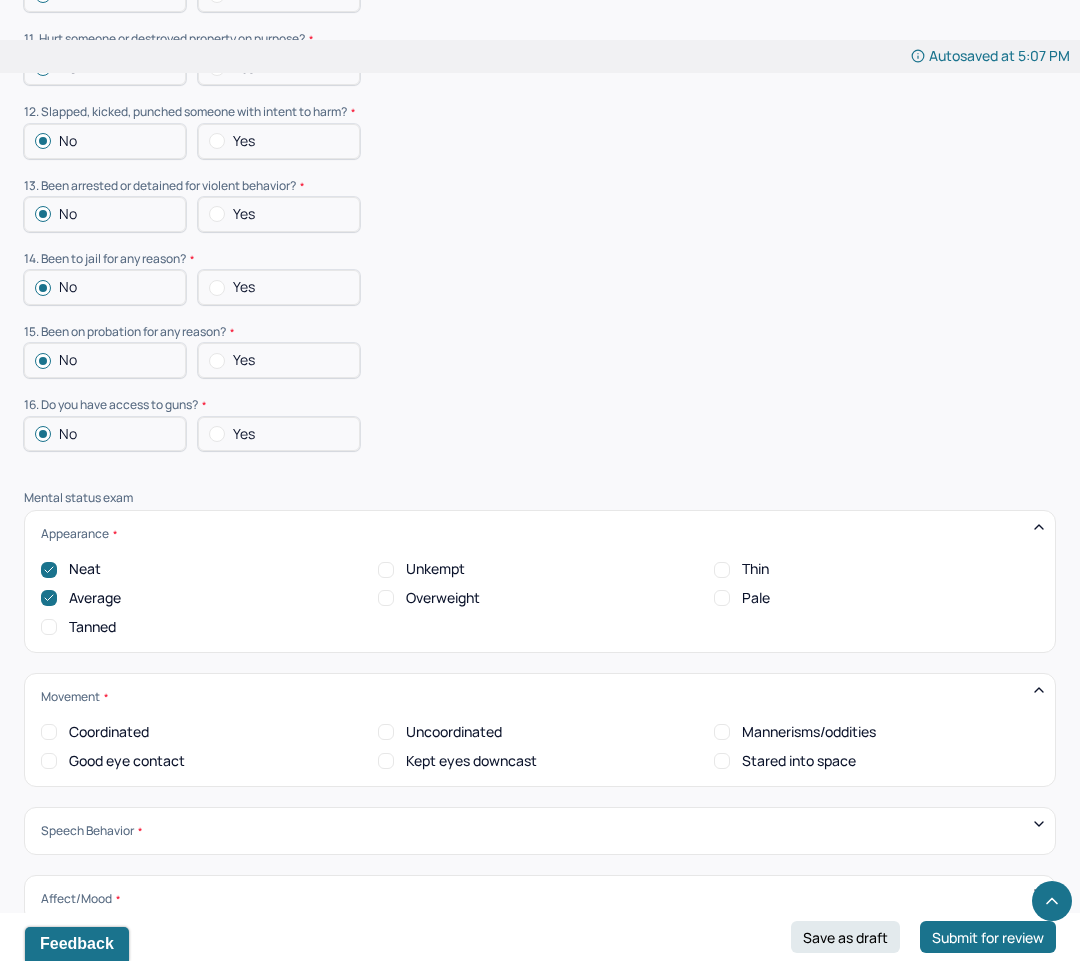 click on "Good eye contact" at bounding box center [127, 761] 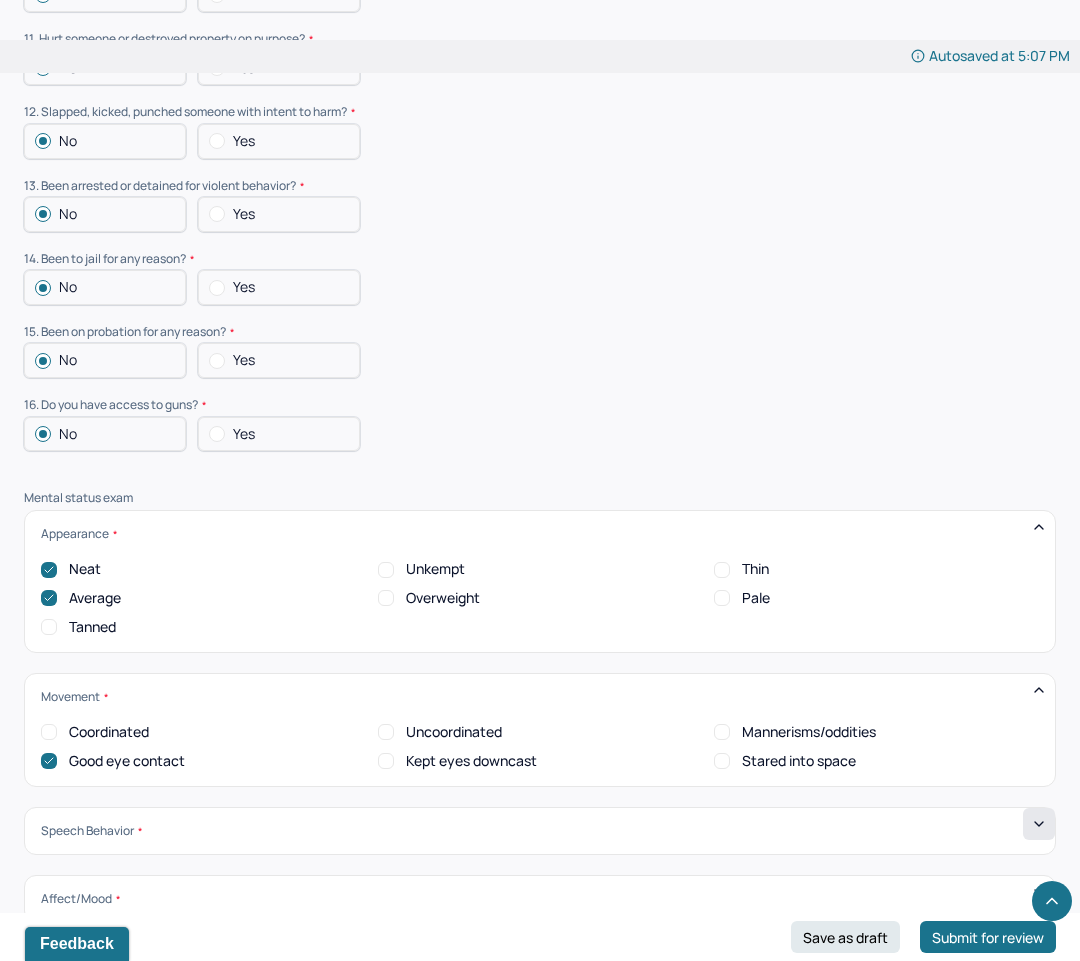click 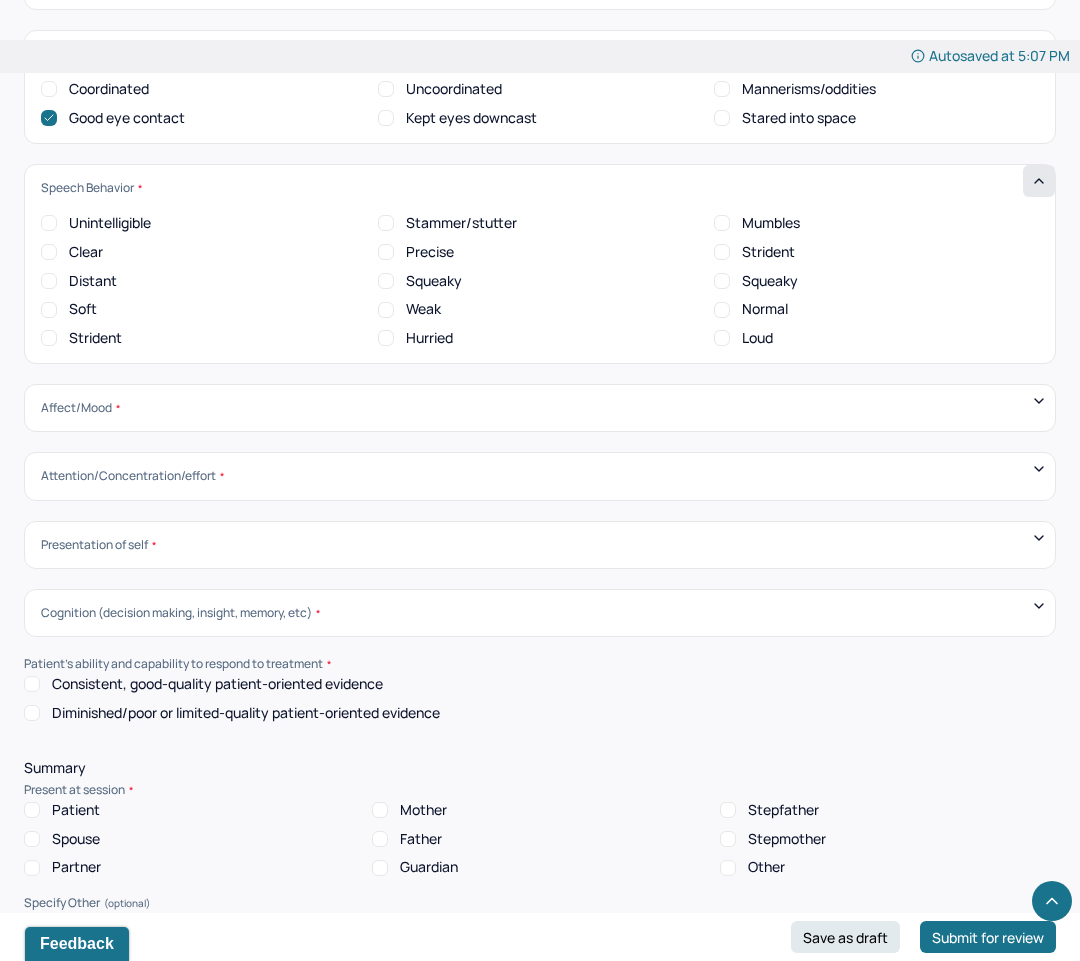scroll, scrollTop: 6918, scrollLeft: 0, axis: vertical 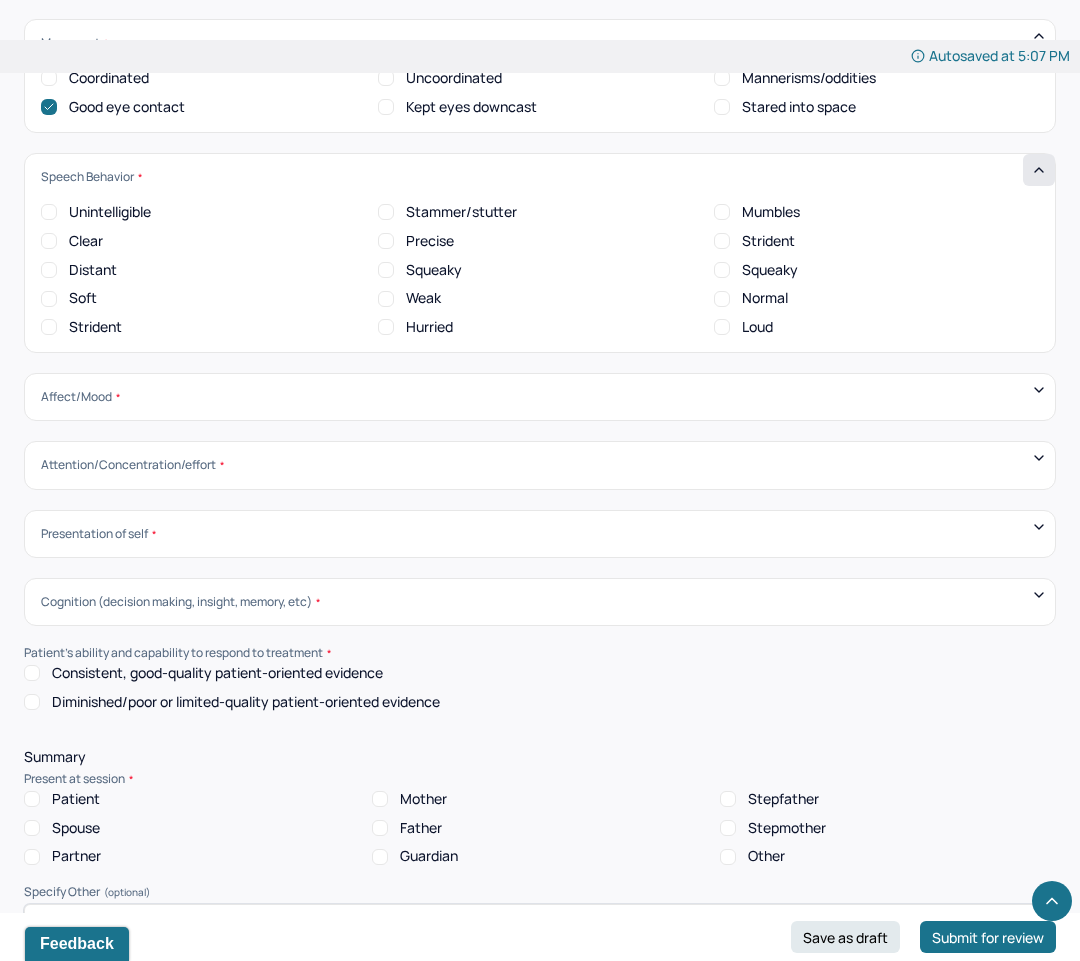 click on "Clear" at bounding box center (49, 241) 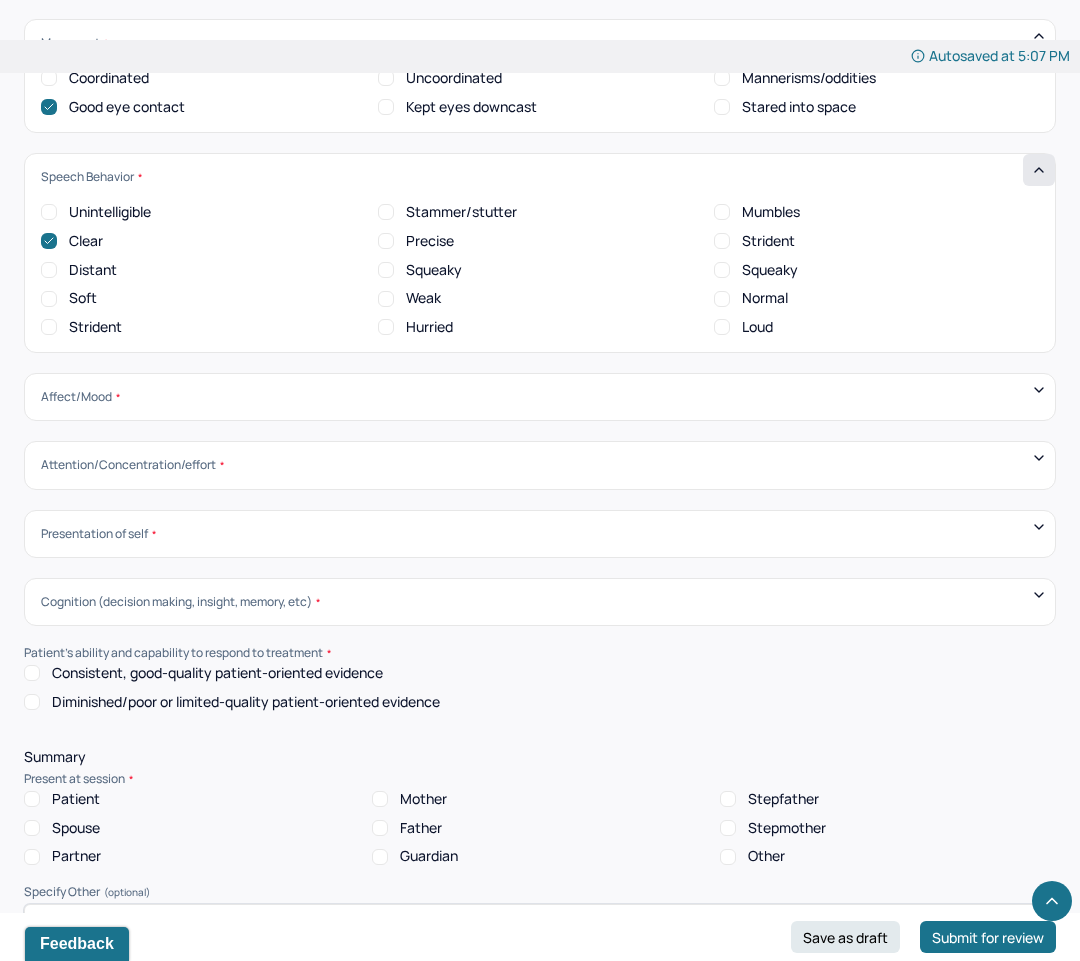 click on "Normal" at bounding box center (722, 299) 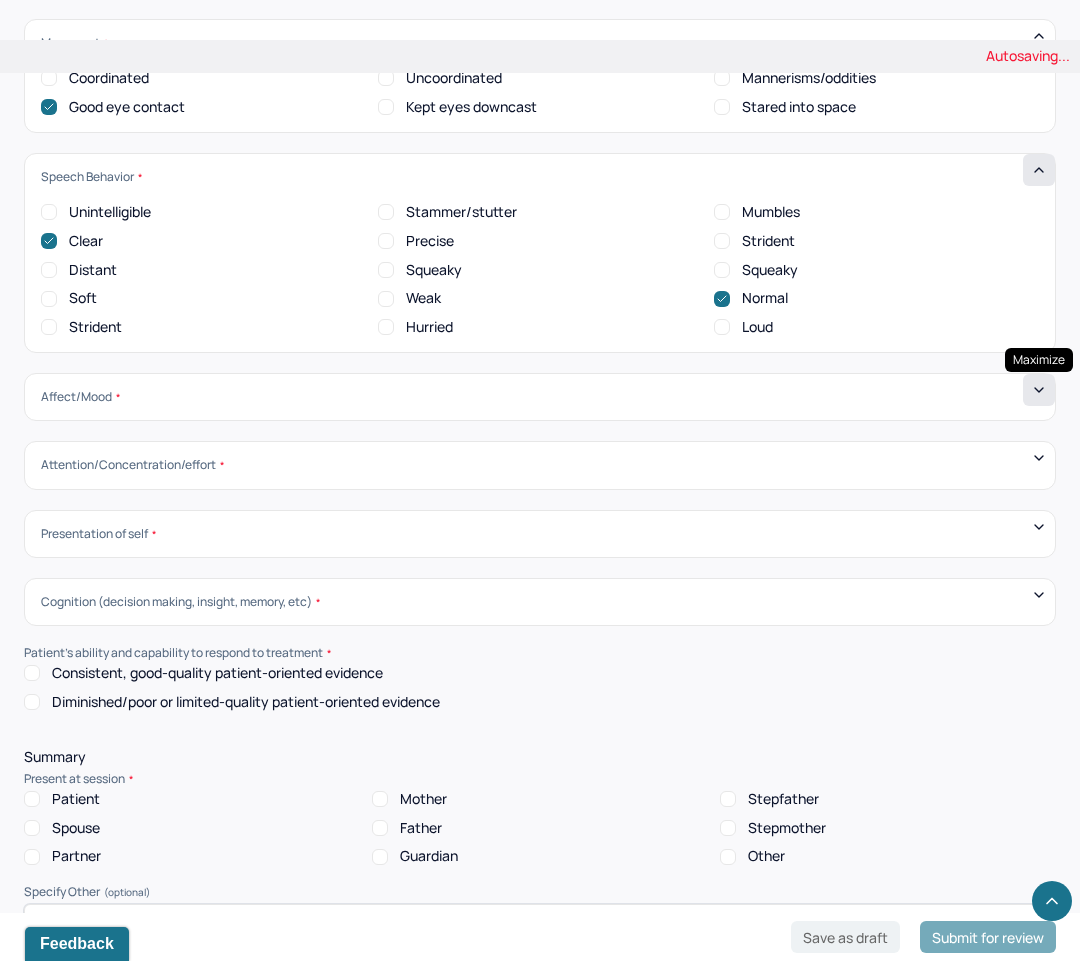 click at bounding box center (1039, 390) 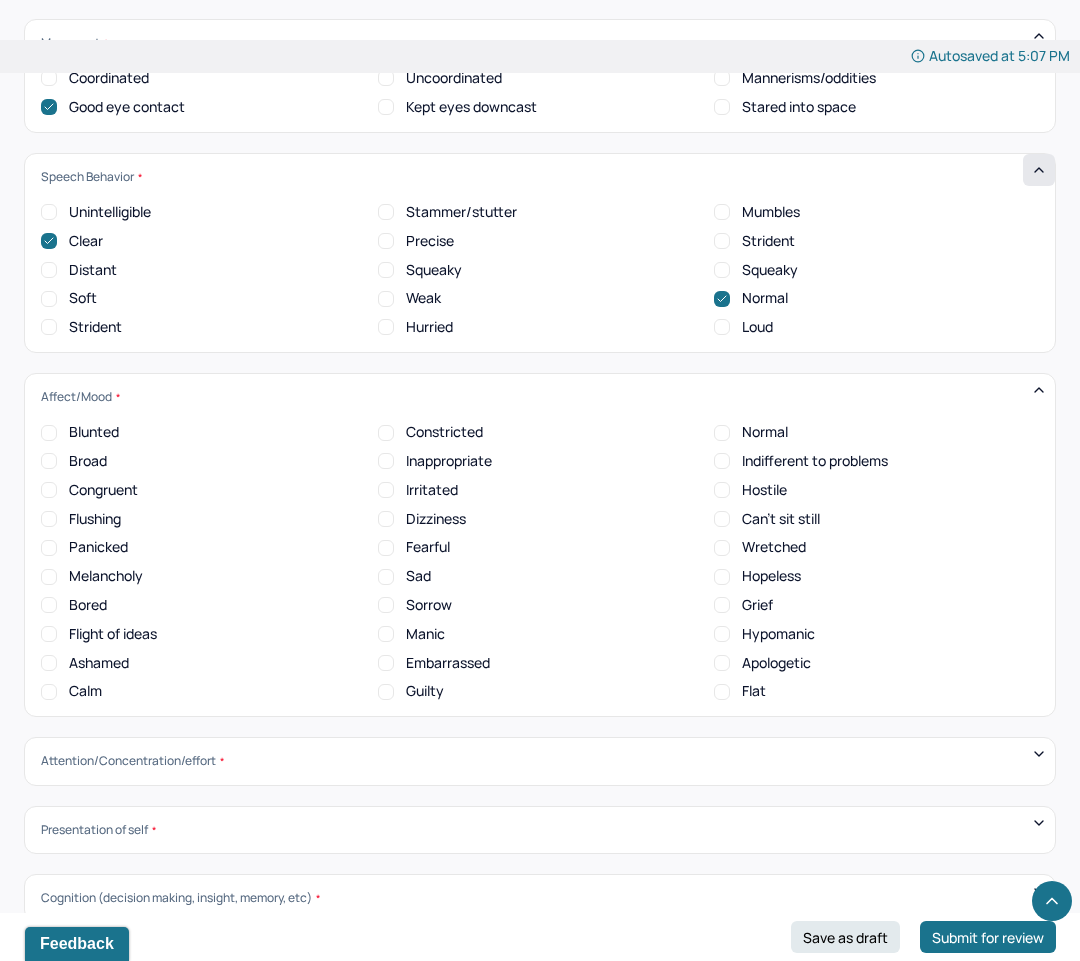 click on "Congruent" at bounding box center (49, 490) 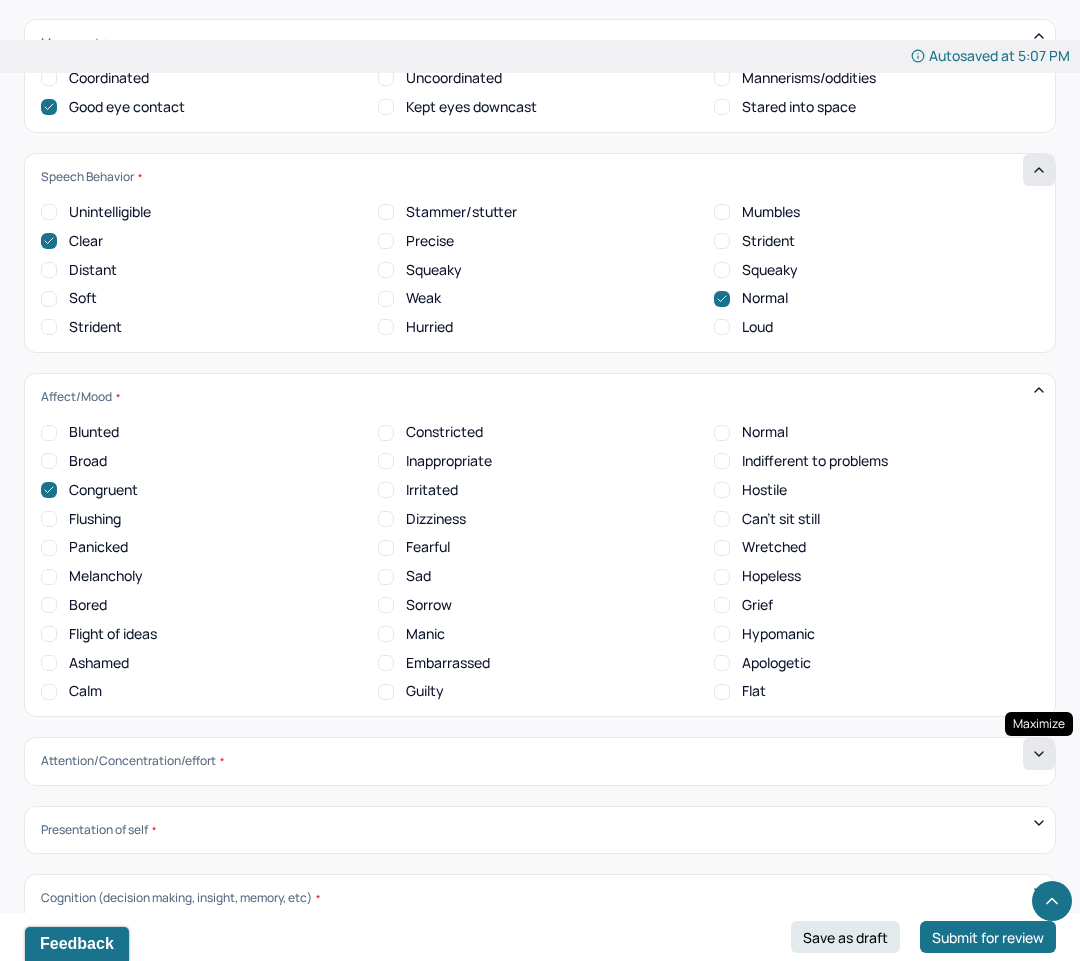 click at bounding box center (1039, 754) 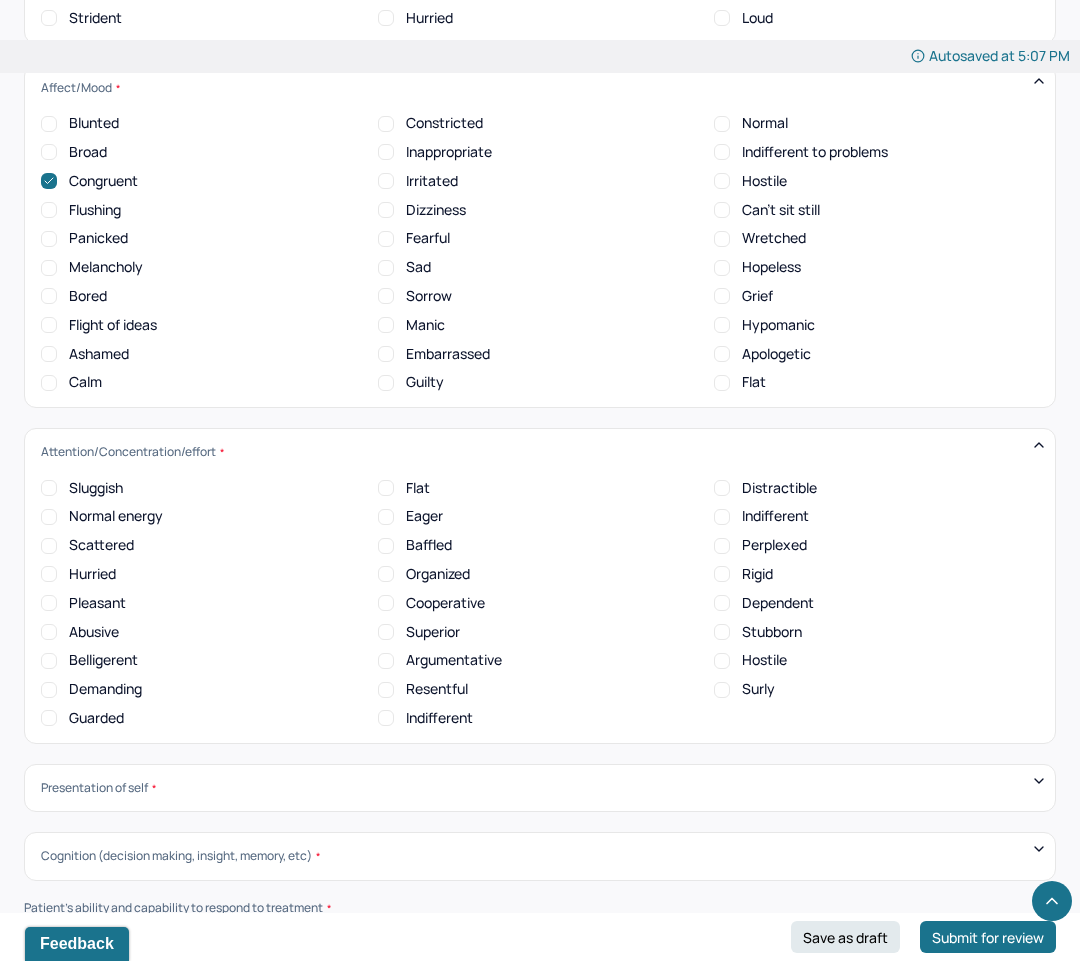 scroll, scrollTop: 7260, scrollLeft: 0, axis: vertical 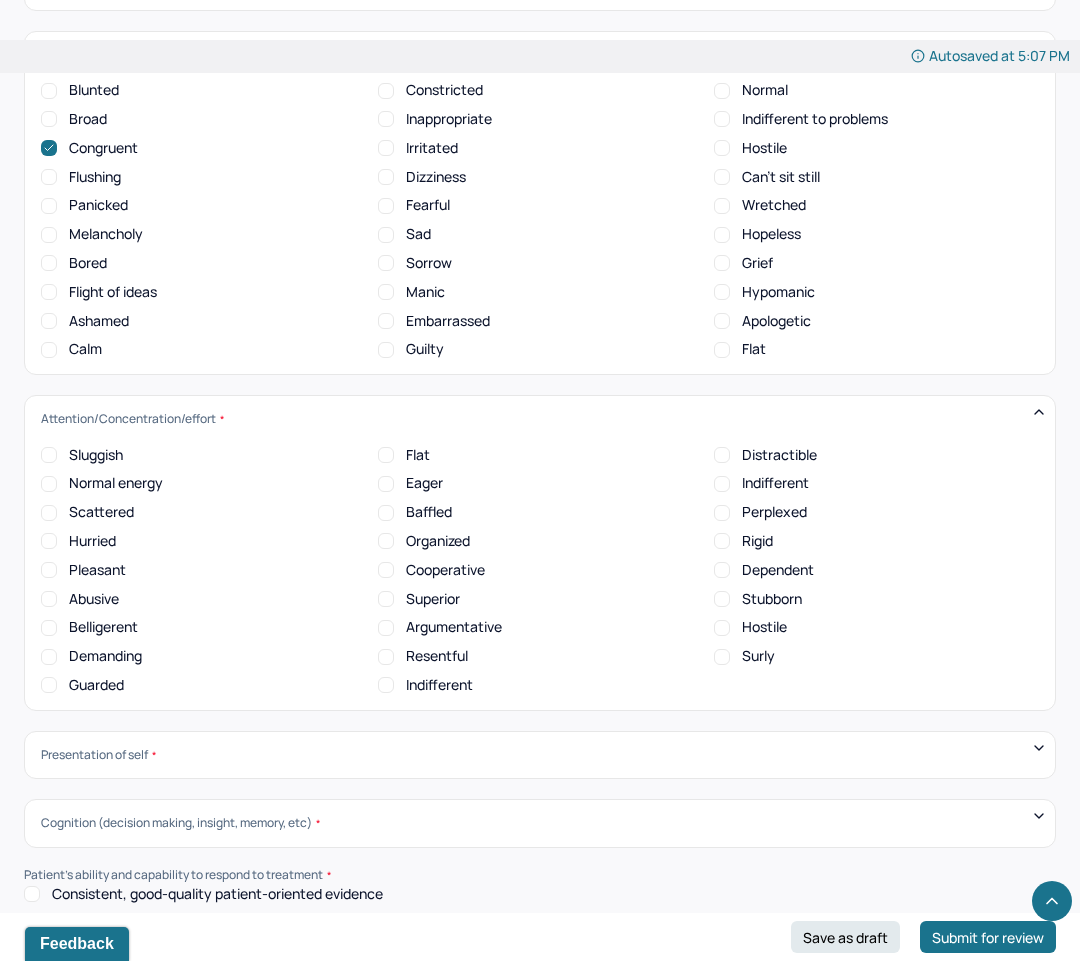 click on "Normal energy" at bounding box center (116, 483) 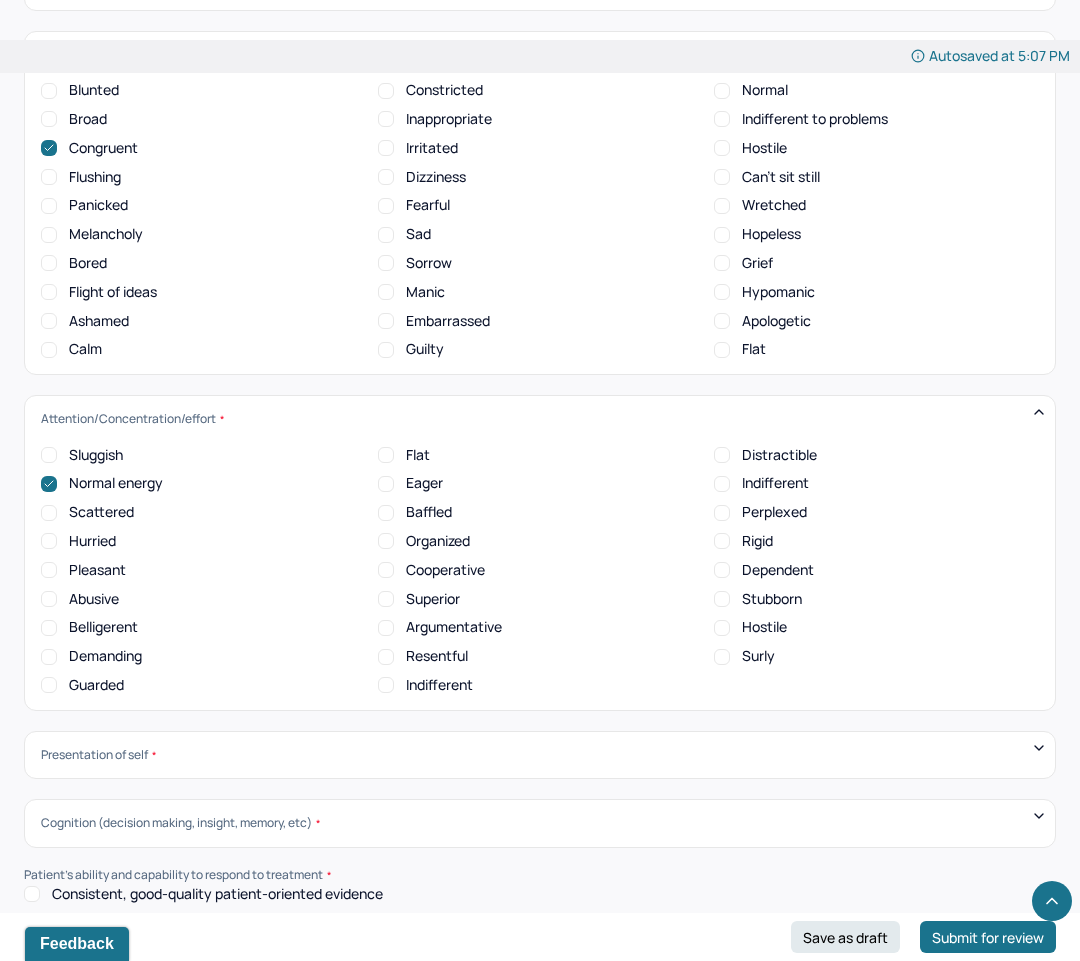 click on "Cooperative" at bounding box center [445, 570] 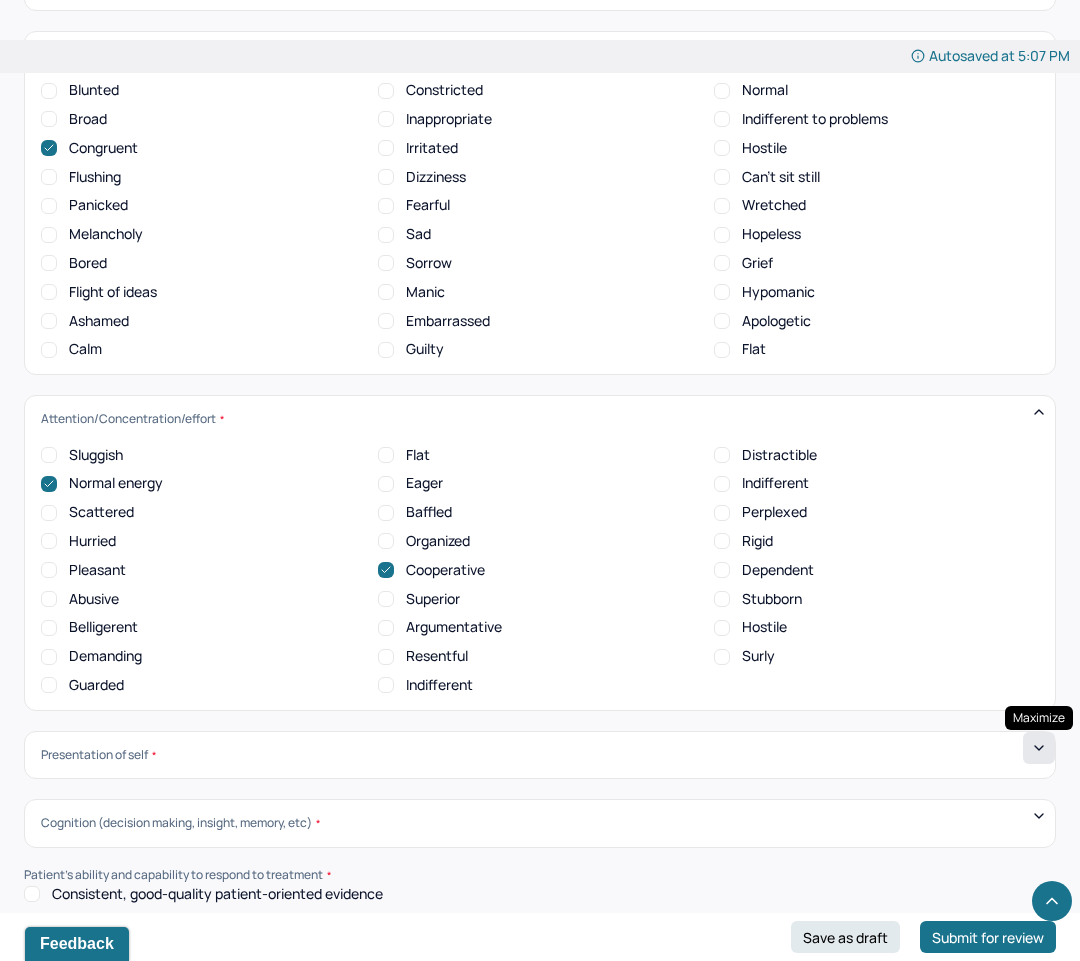 click 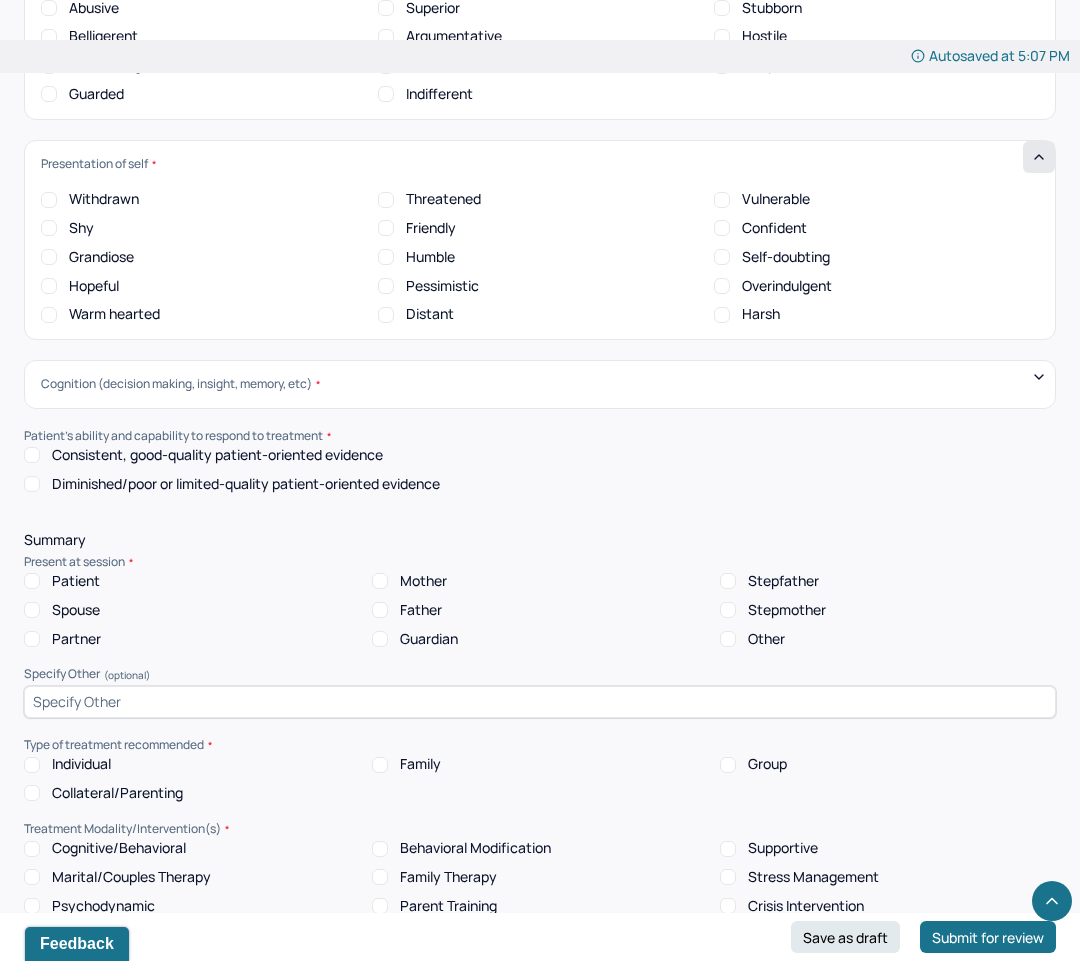 scroll, scrollTop: 7874, scrollLeft: 0, axis: vertical 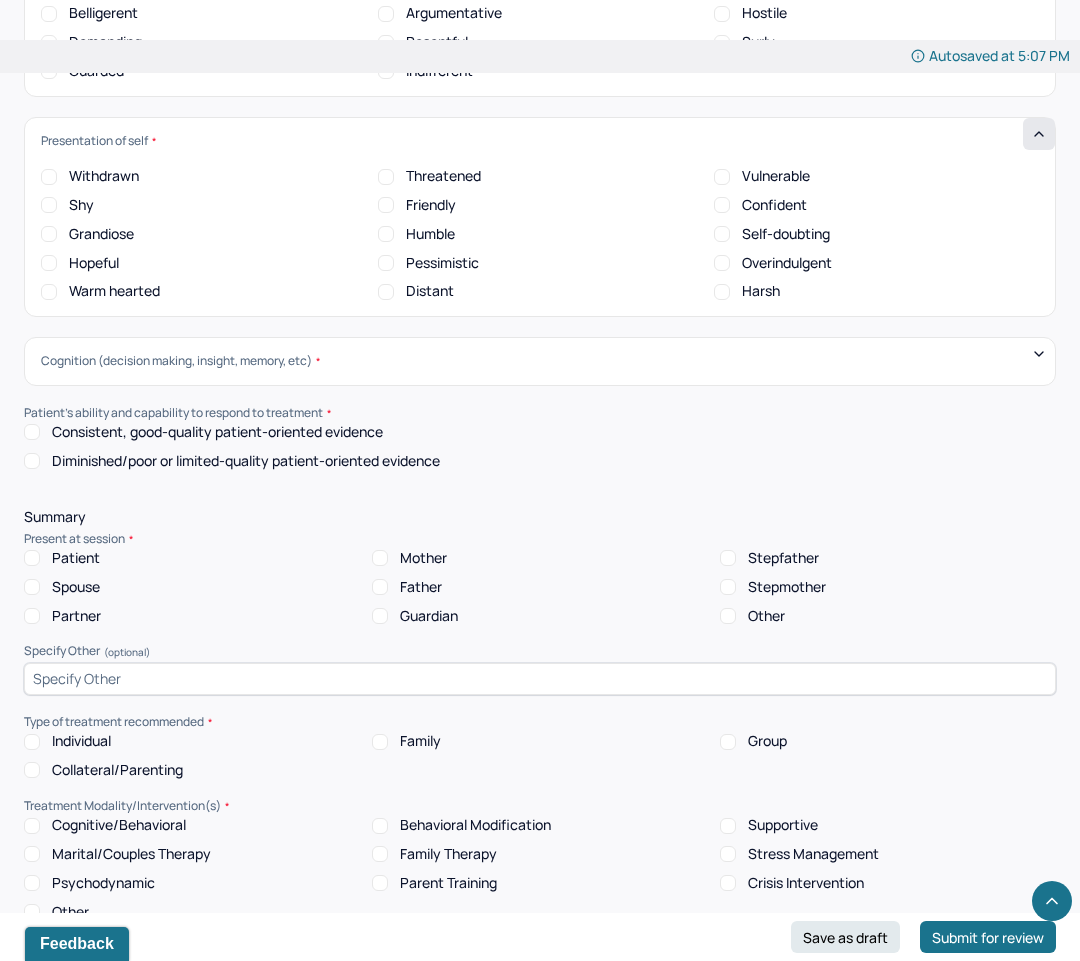 click on "Friendly" at bounding box center [386, 205] 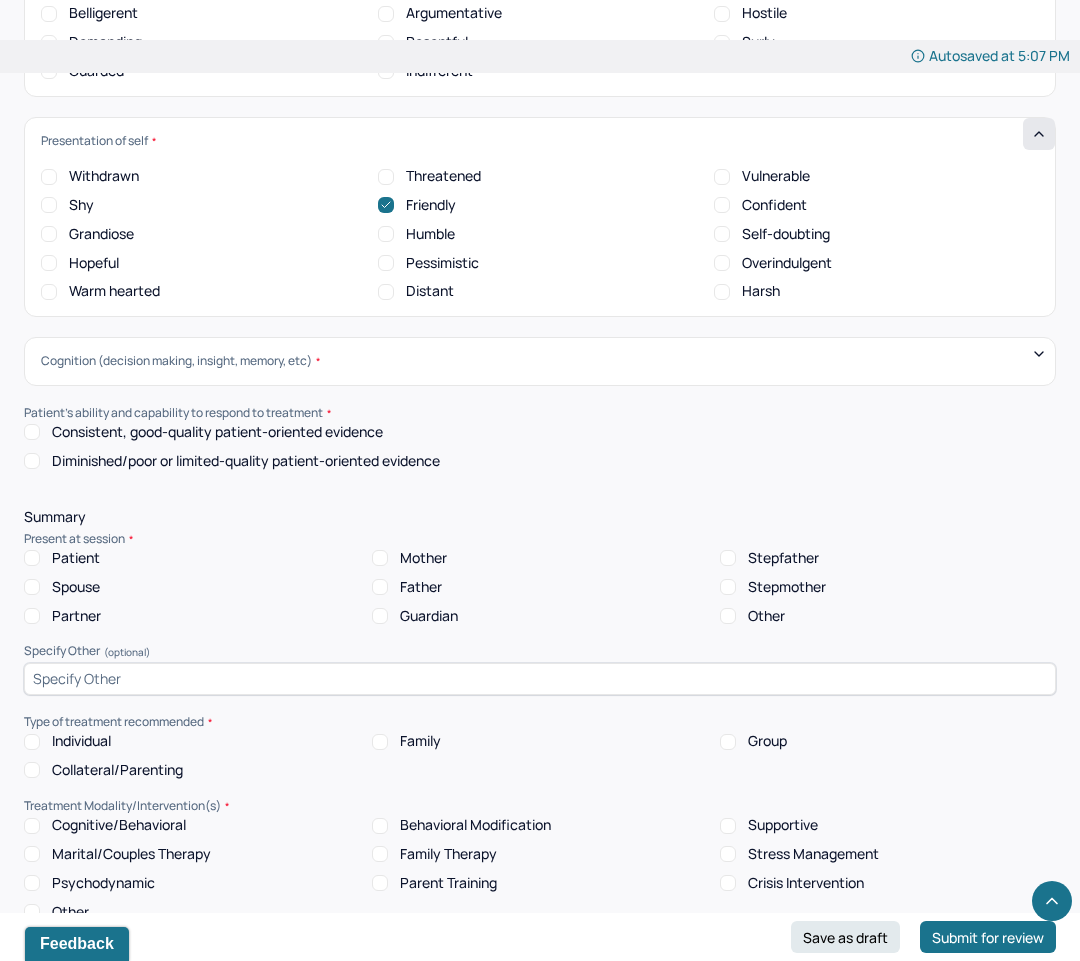 click on "Humble" at bounding box center (386, 234) 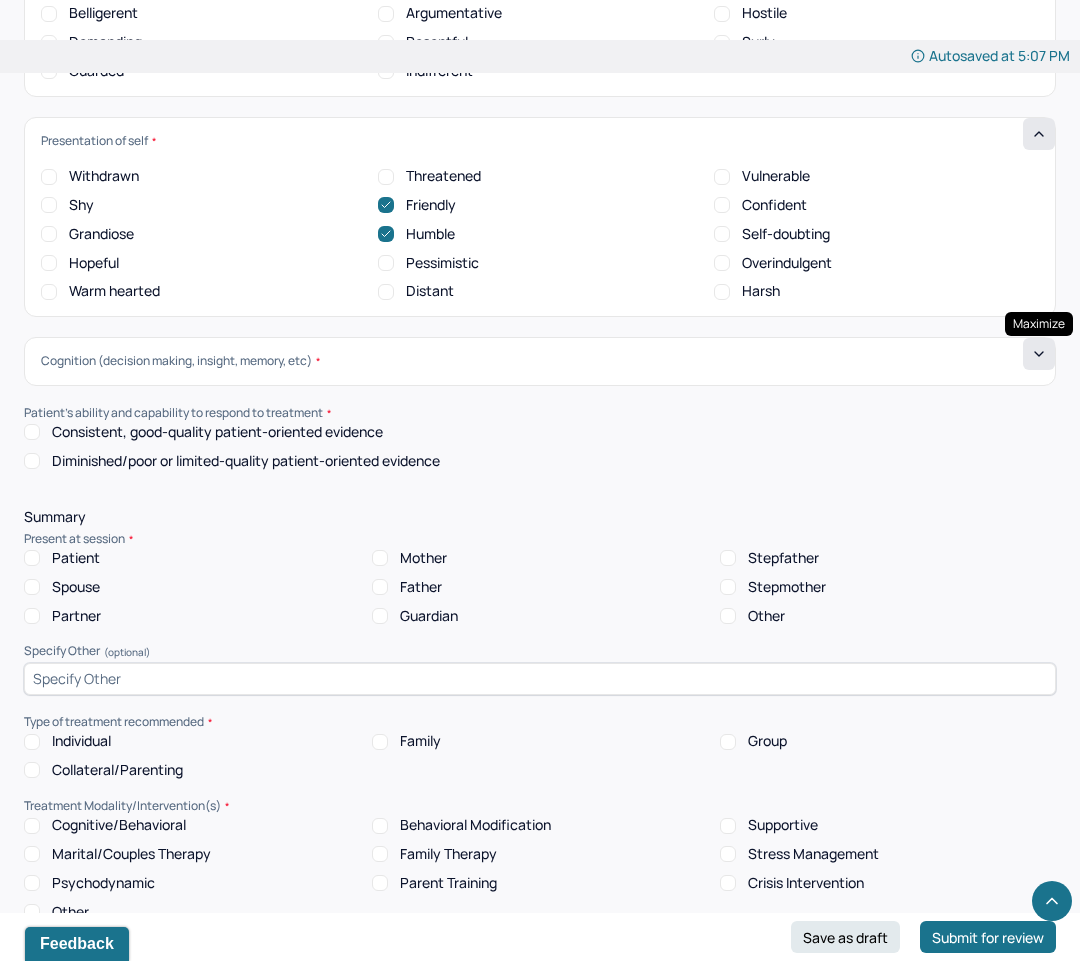 click 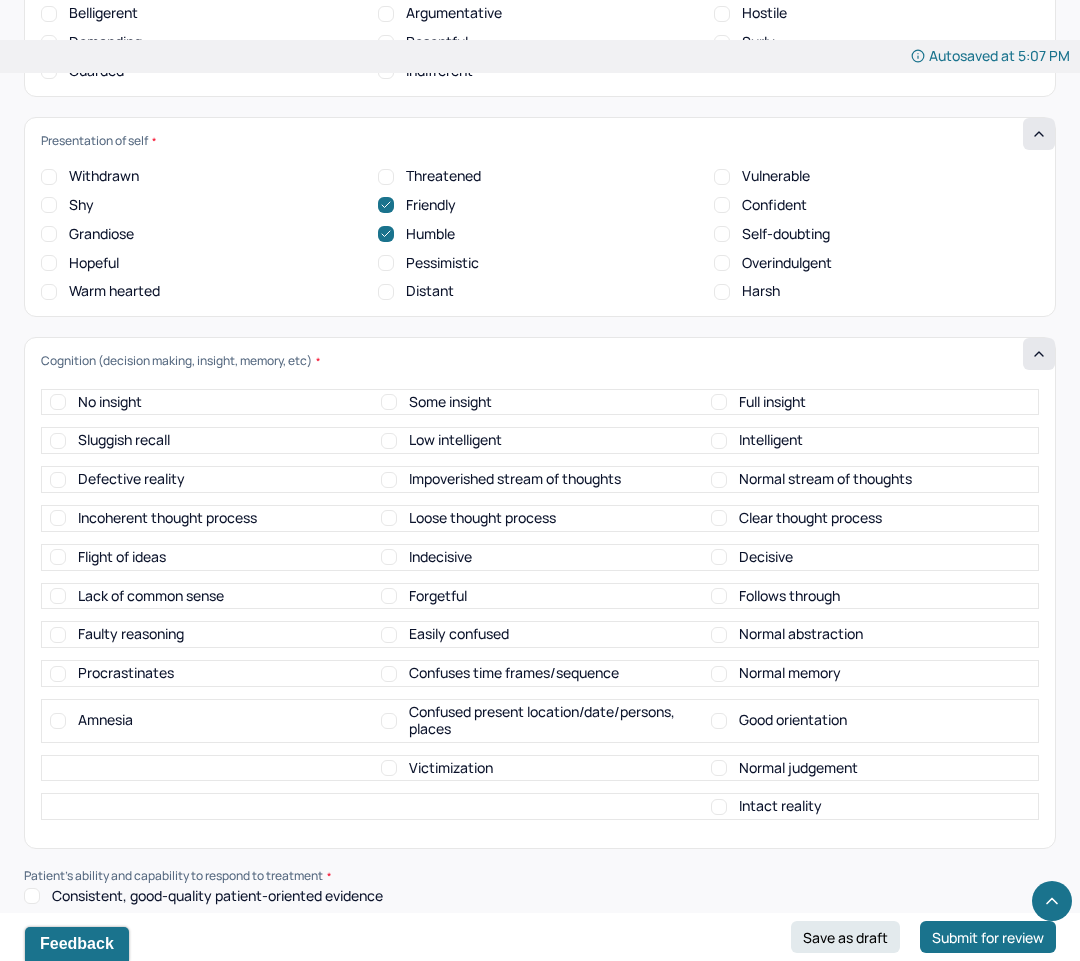 click on "Intelligent" at bounding box center [771, 440] 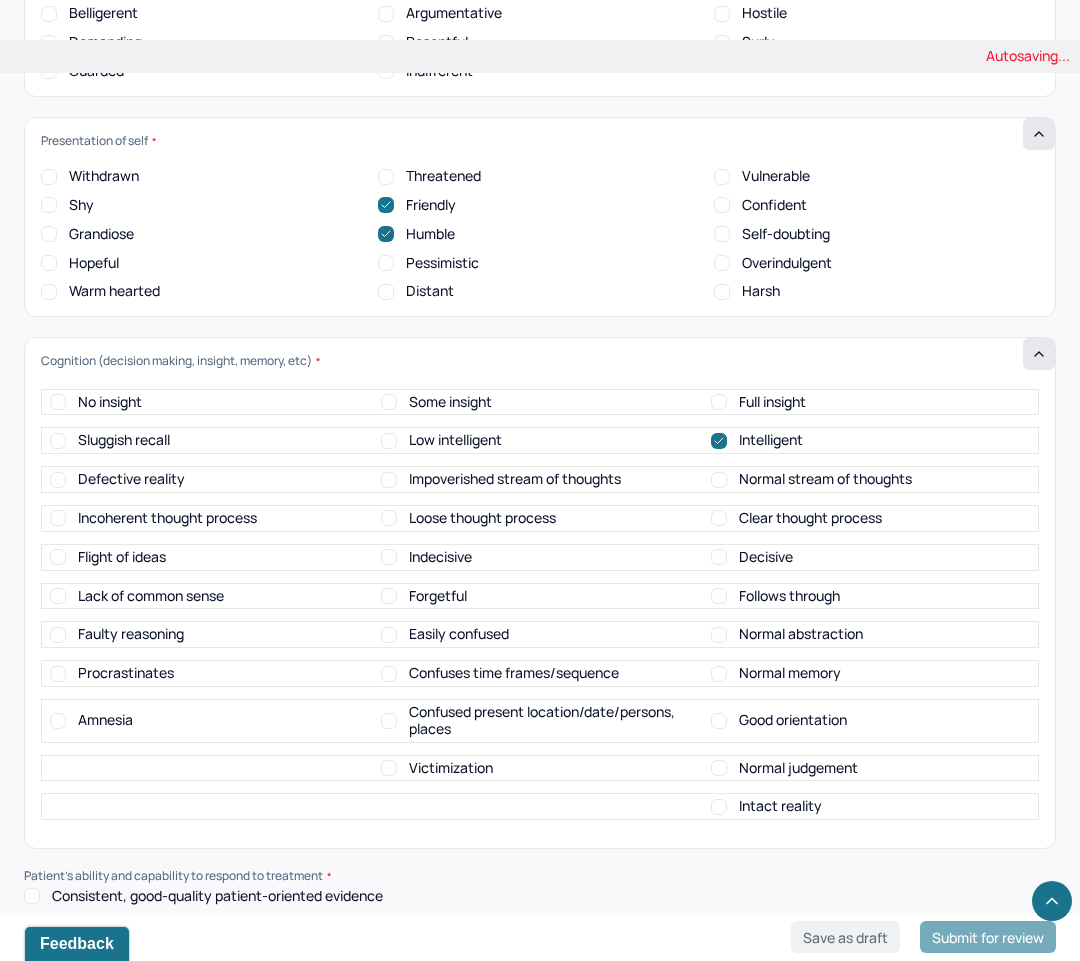 click on "Normal stream of thoughts" at bounding box center [825, 479] 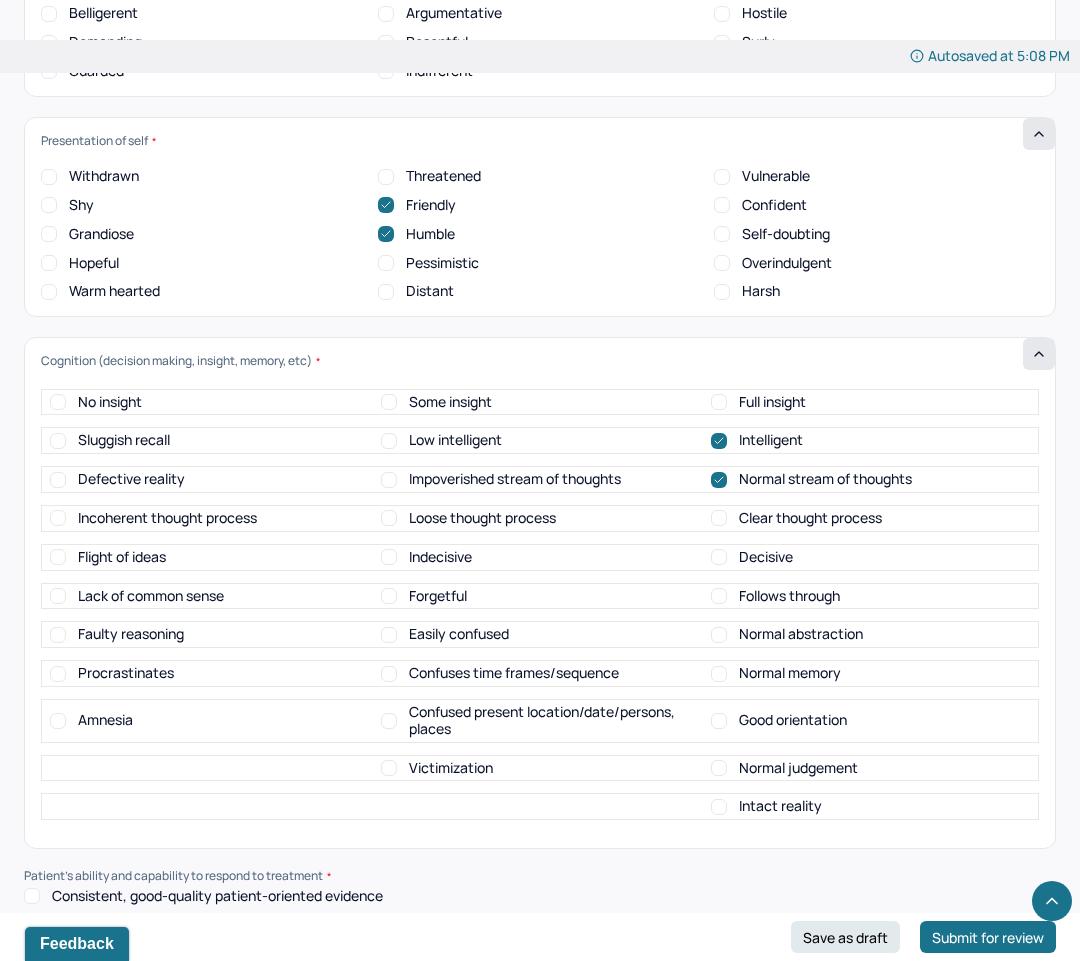 click on "Clear thought process" at bounding box center (810, 518) 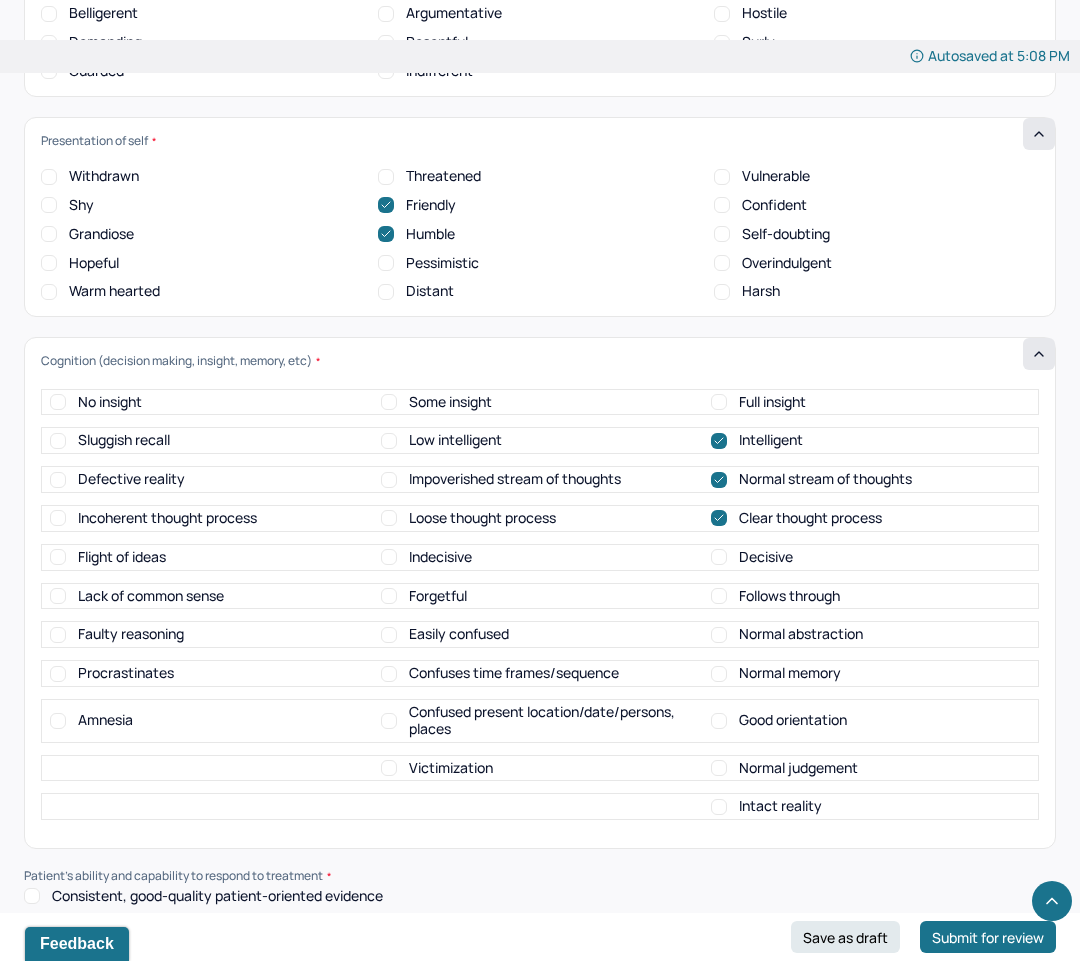 click on "Good orientation" at bounding box center [793, 720] 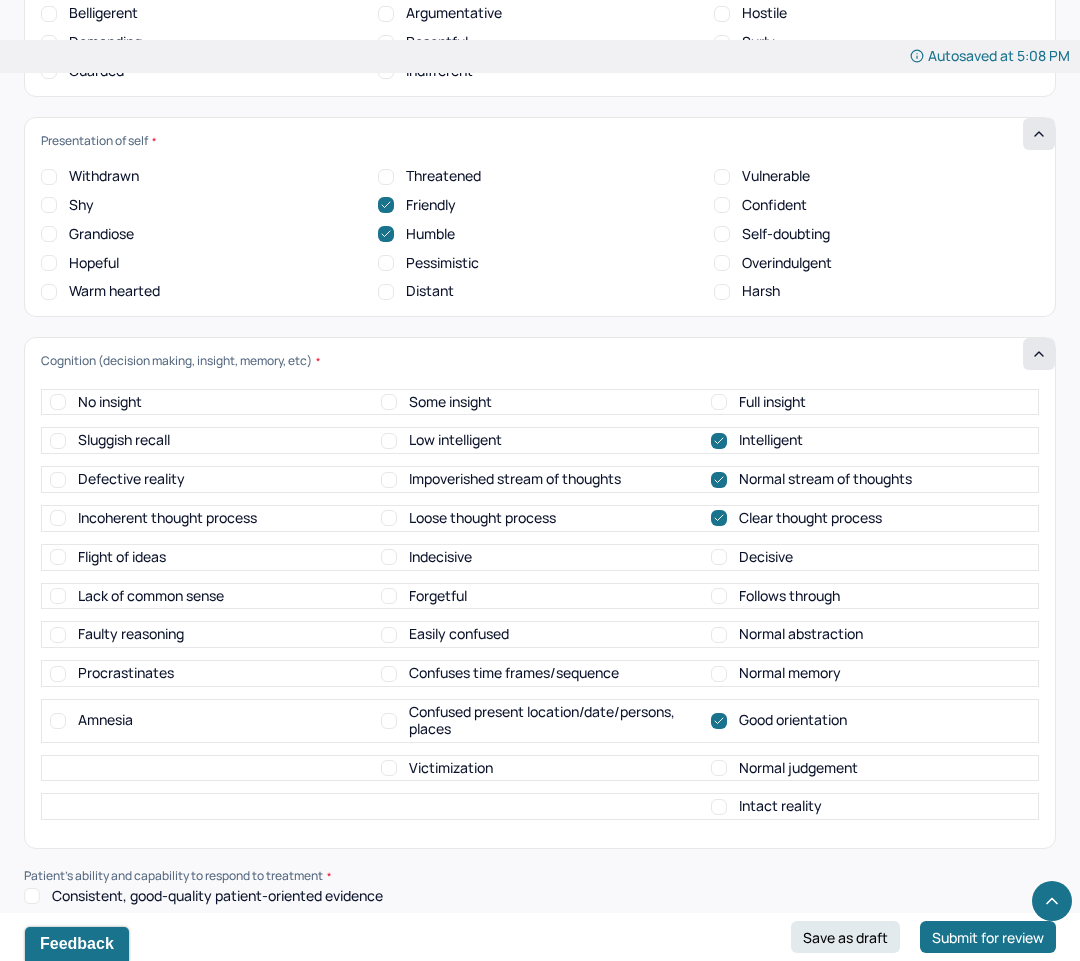 click on "Intact reality" at bounding box center (780, 806) 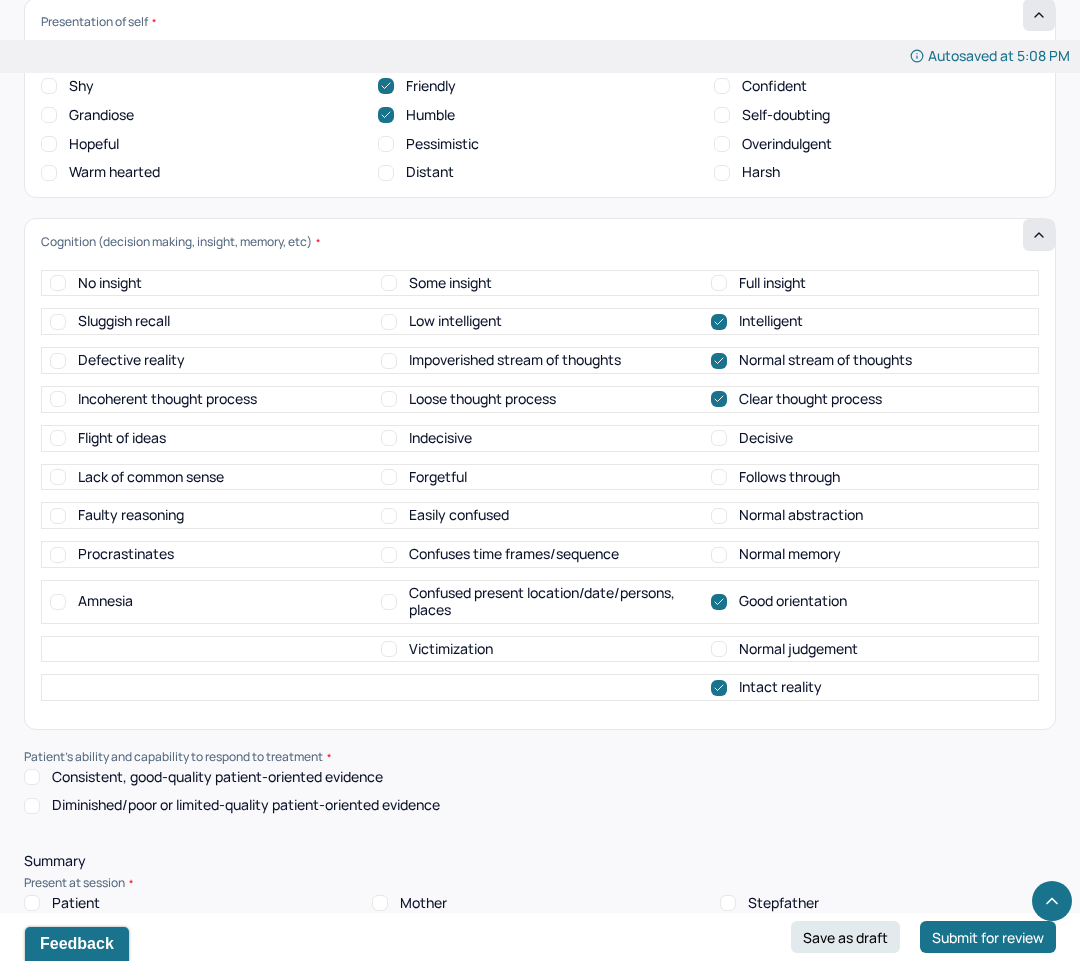 scroll, scrollTop: 8051, scrollLeft: 0, axis: vertical 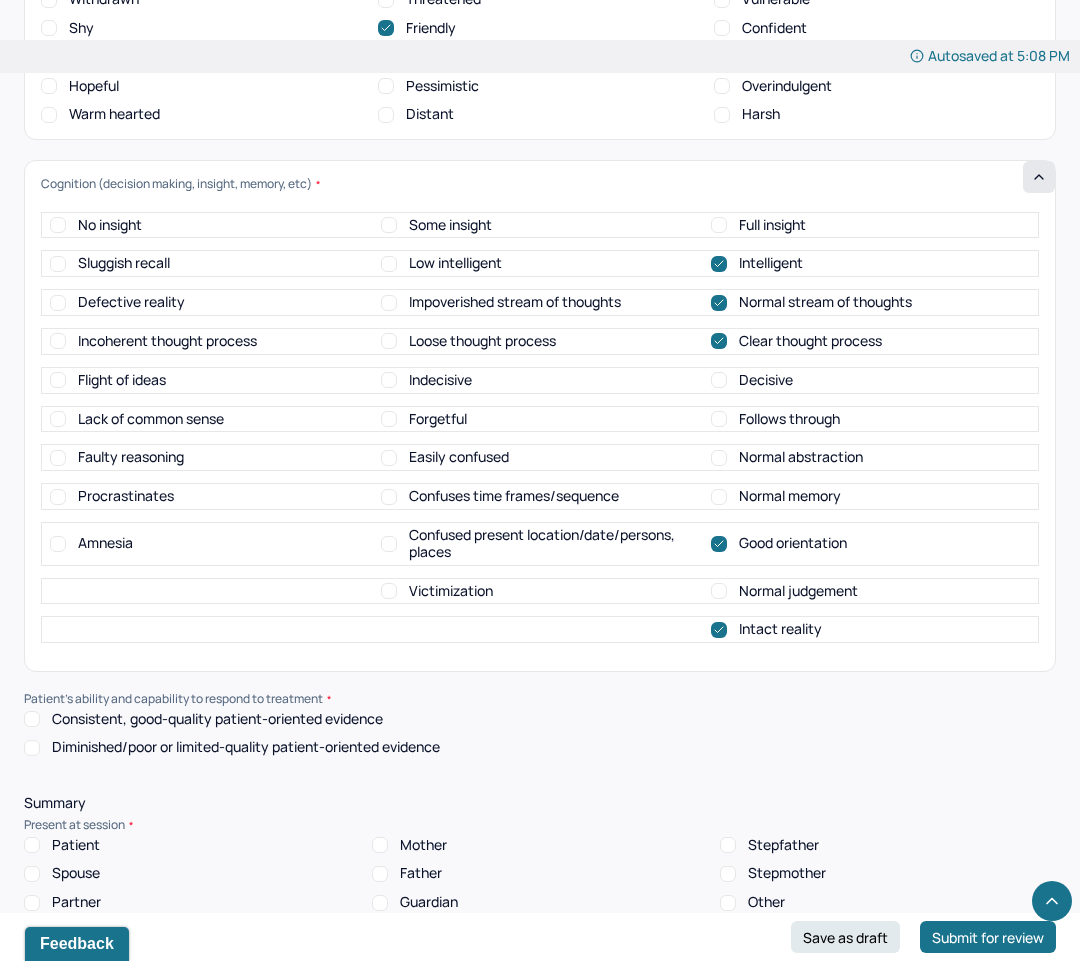 click on "Consistent, good-quality patient-oriented evidence Diminished/poor or limited-quality patient-oriented evidence" at bounding box center (540, 734) 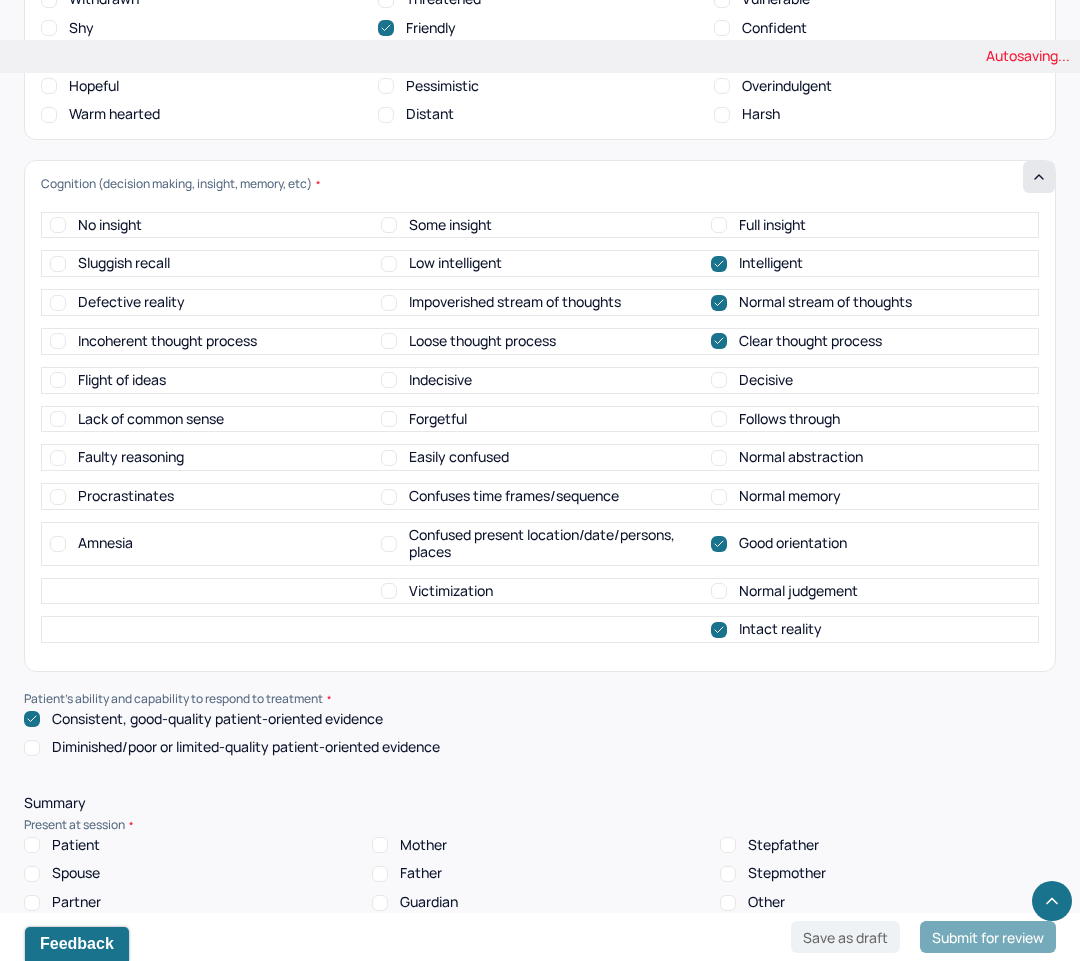 click on "Patient" at bounding box center [32, 845] 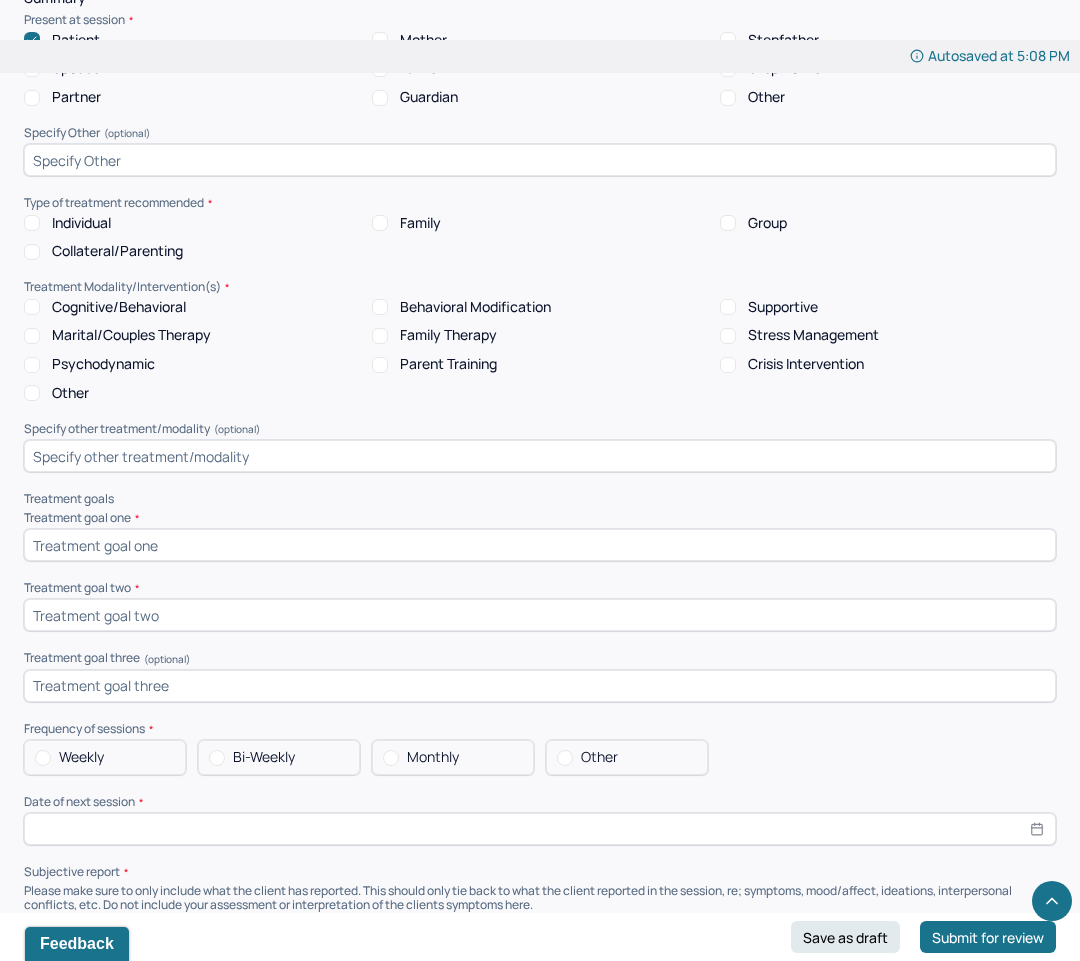 scroll, scrollTop: 8902, scrollLeft: 0, axis: vertical 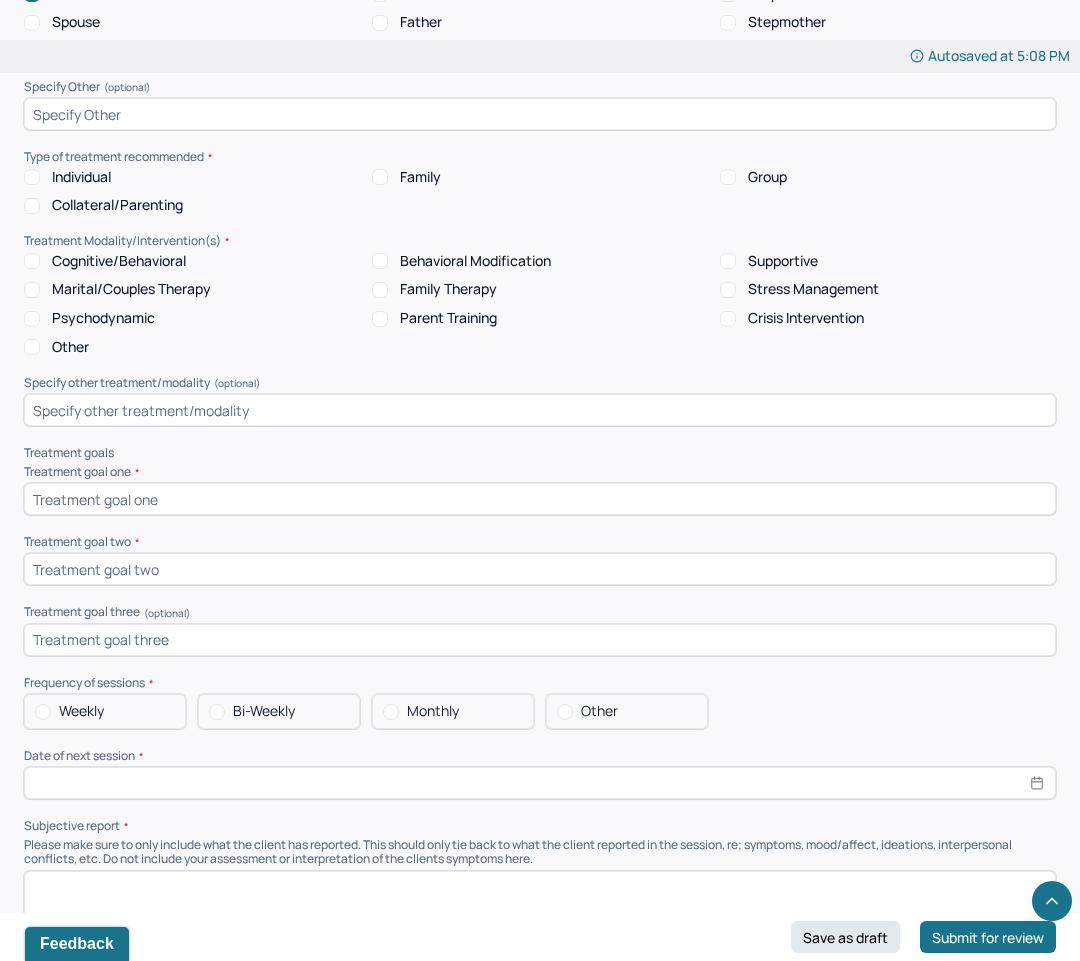 click on "Weekly" at bounding box center [105, 711] 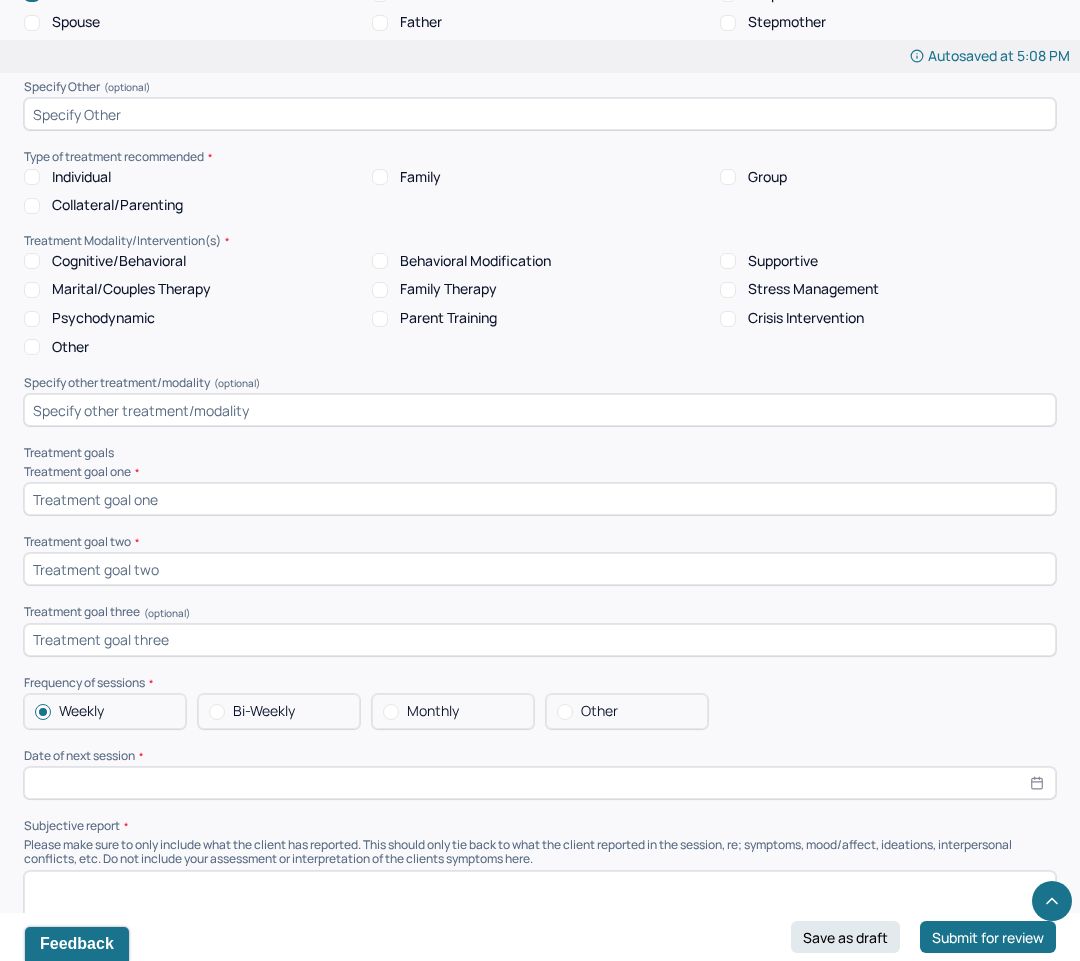 select on "7" 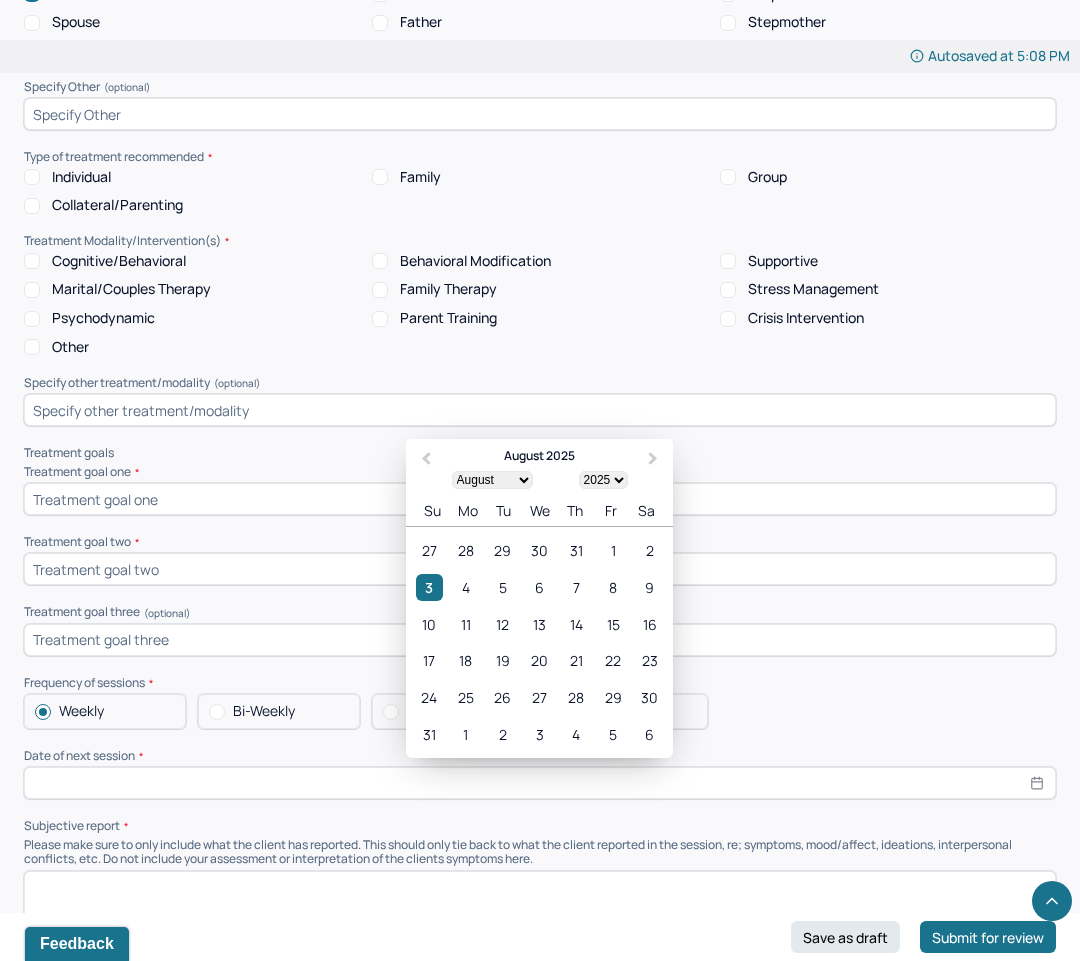 click at bounding box center (540, 783) 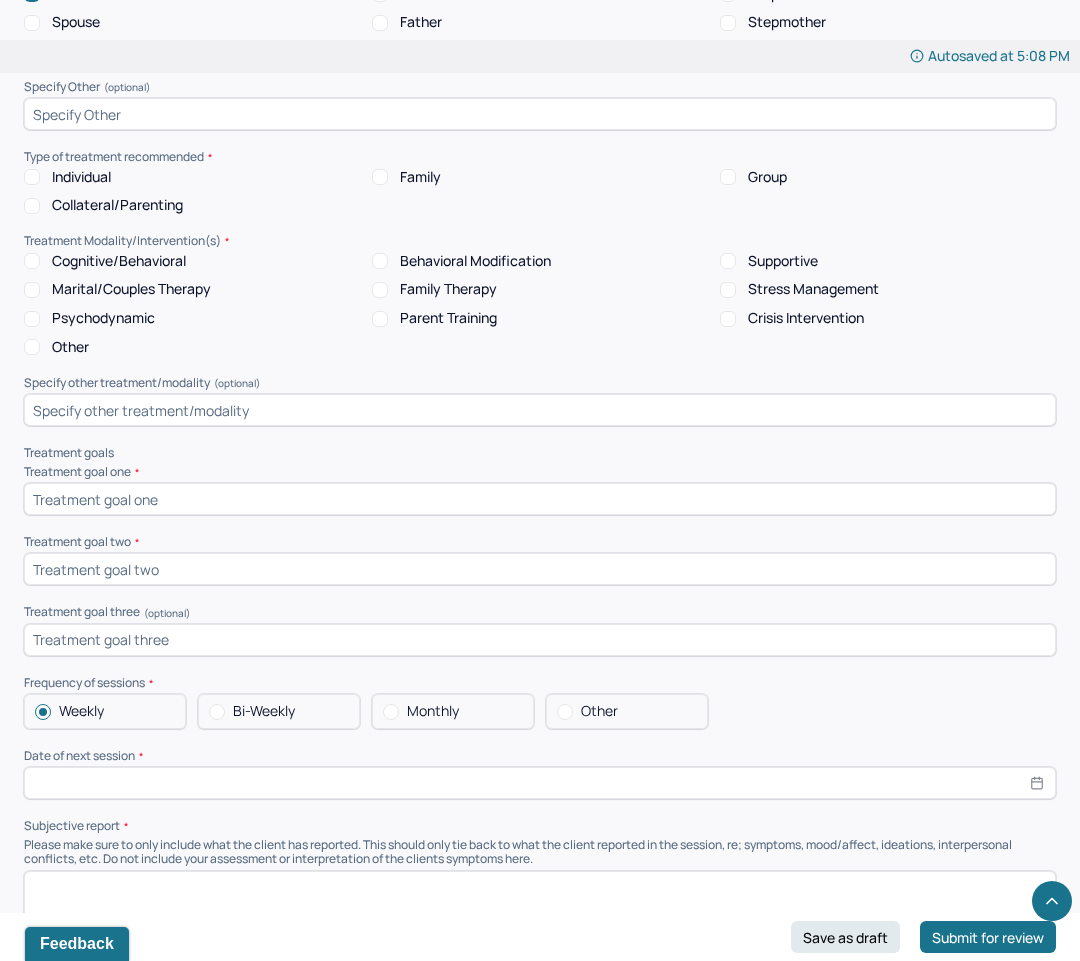 click on "Date of next session *" at bounding box center [540, 756] 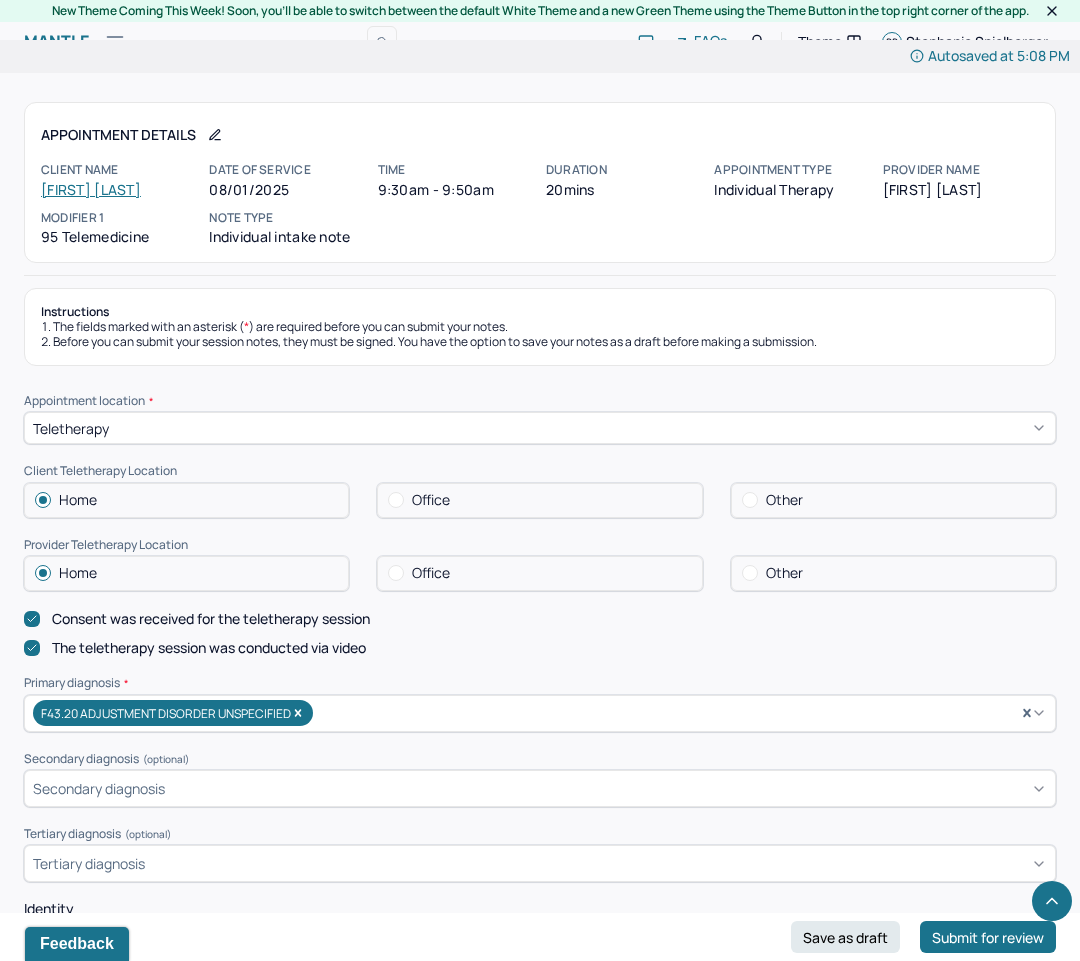 scroll, scrollTop: 8902, scrollLeft: 0, axis: vertical 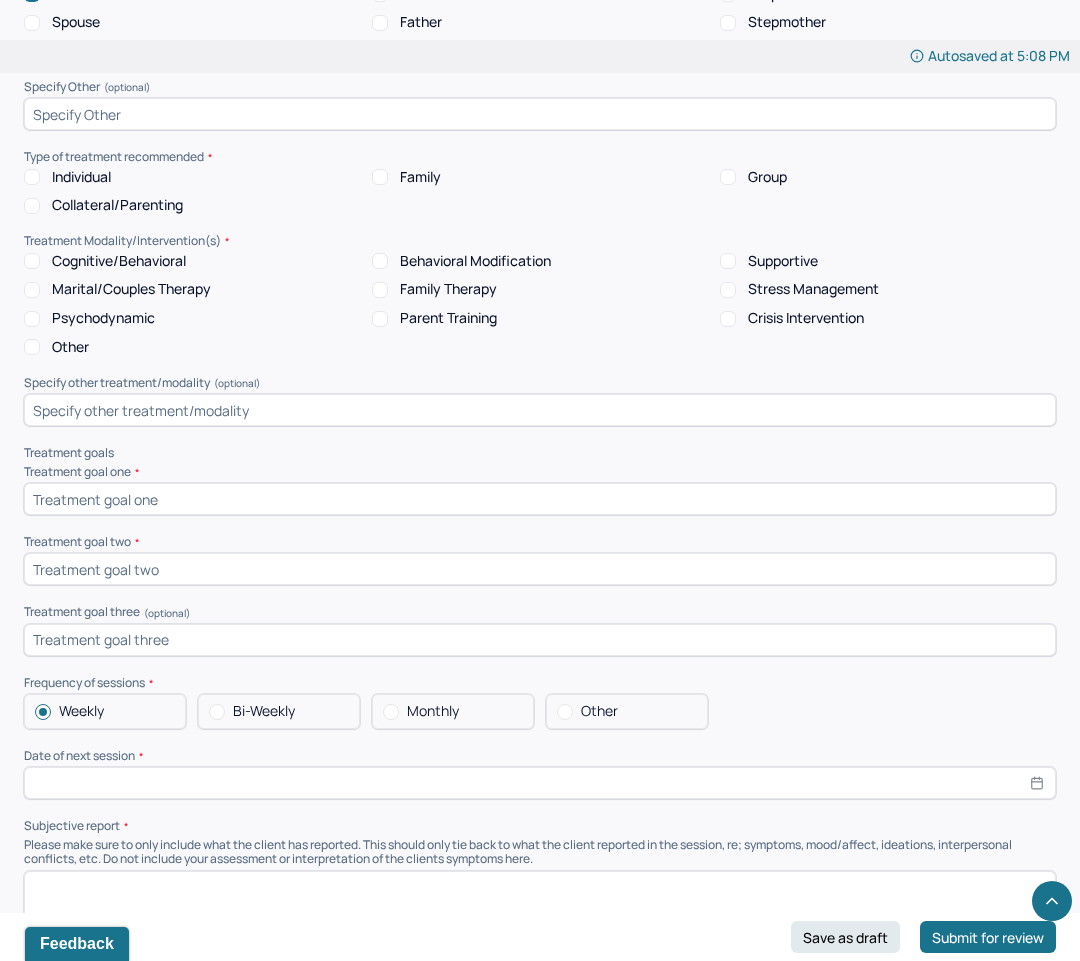 select on "7" 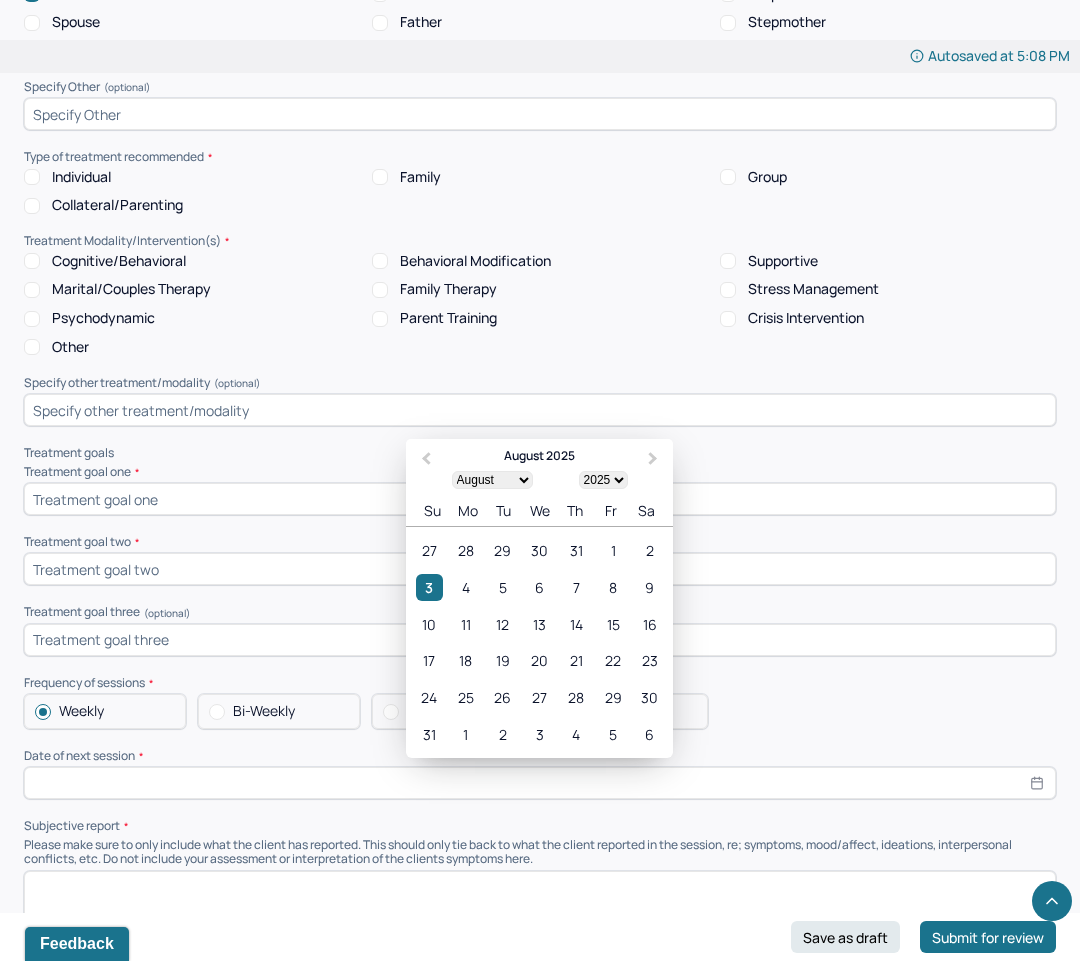 click at bounding box center (540, 783) 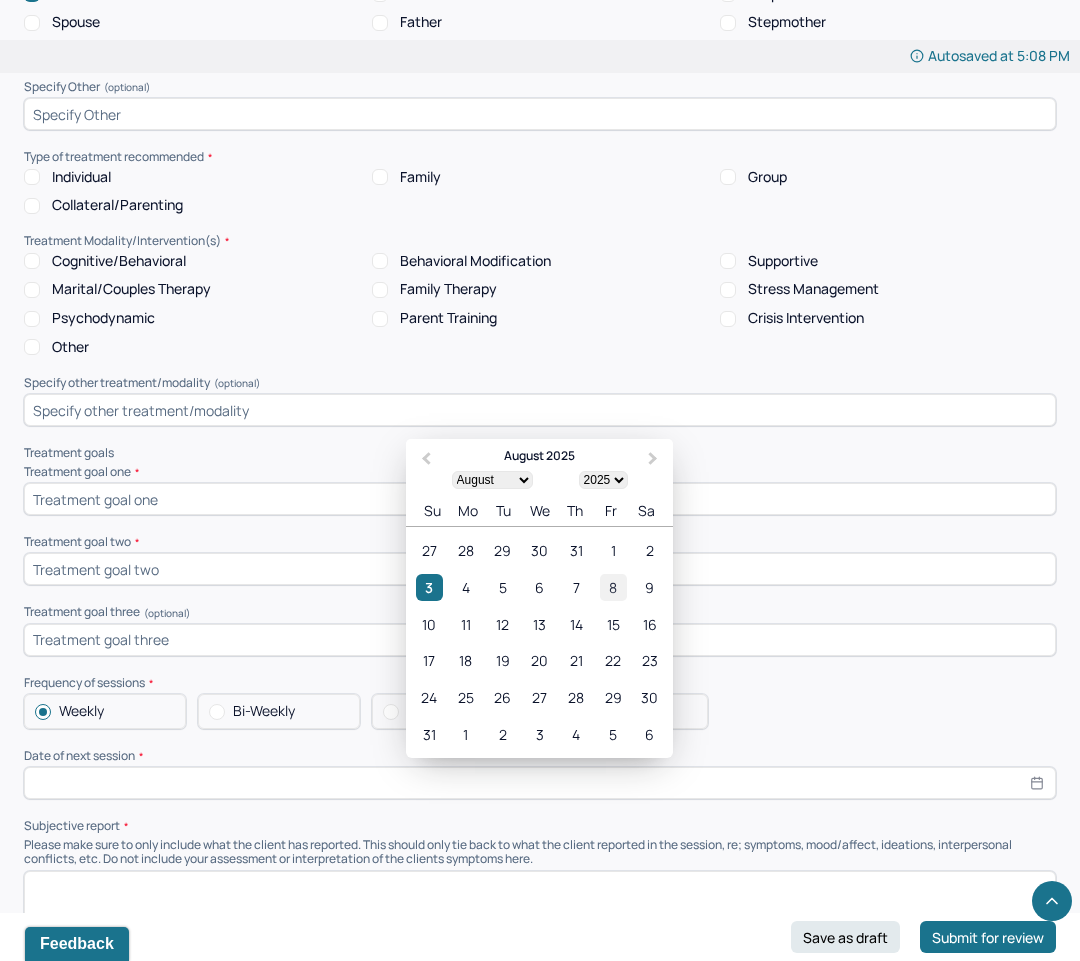 click on "8" at bounding box center (613, 587) 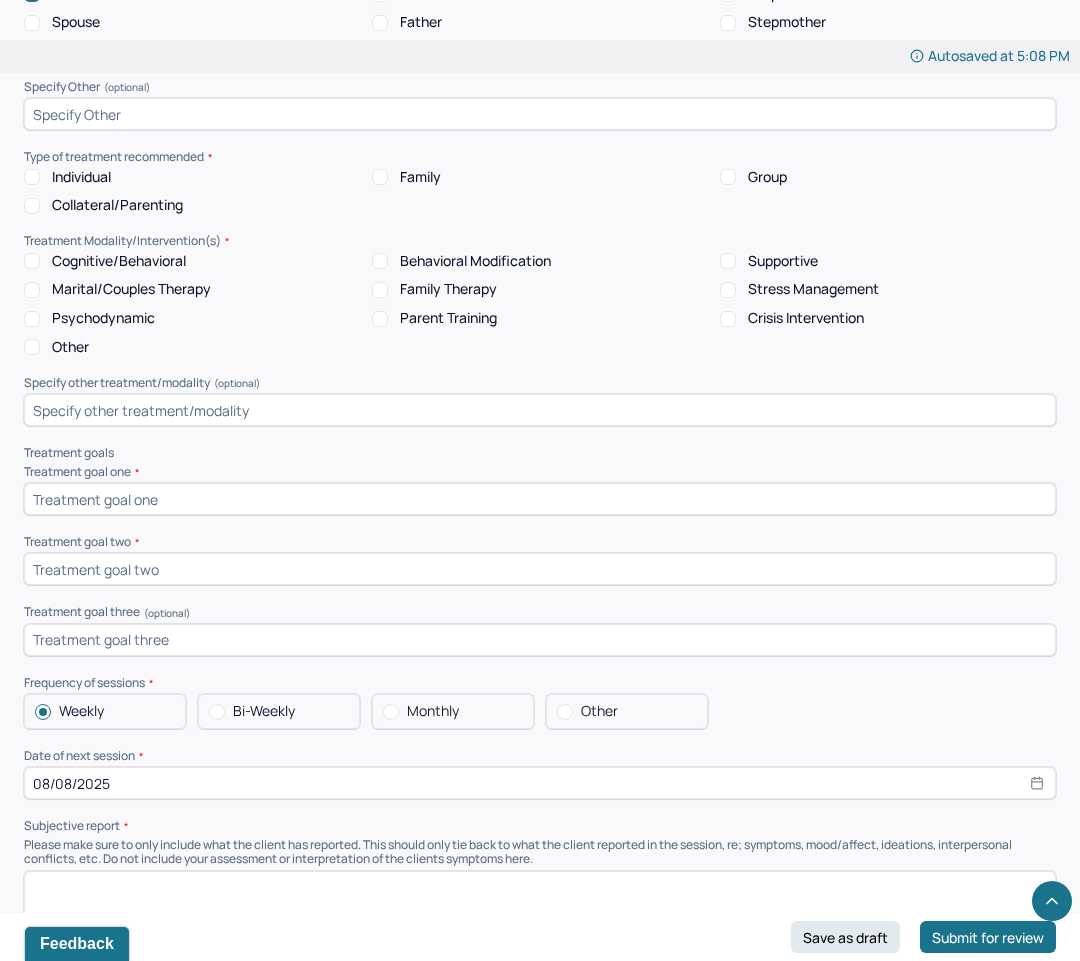 click at bounding box center (540, 499) 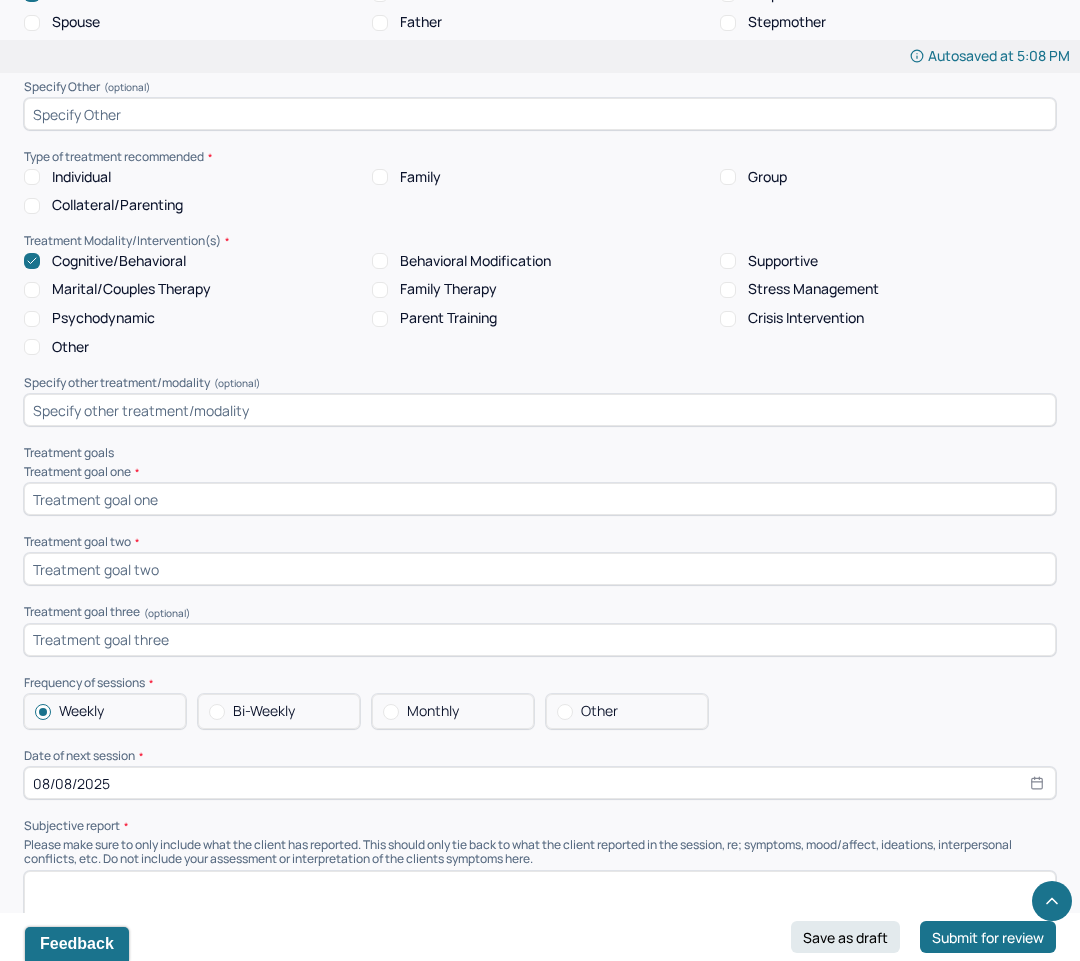 click on "Supportive" at bounding box center (783, 261) 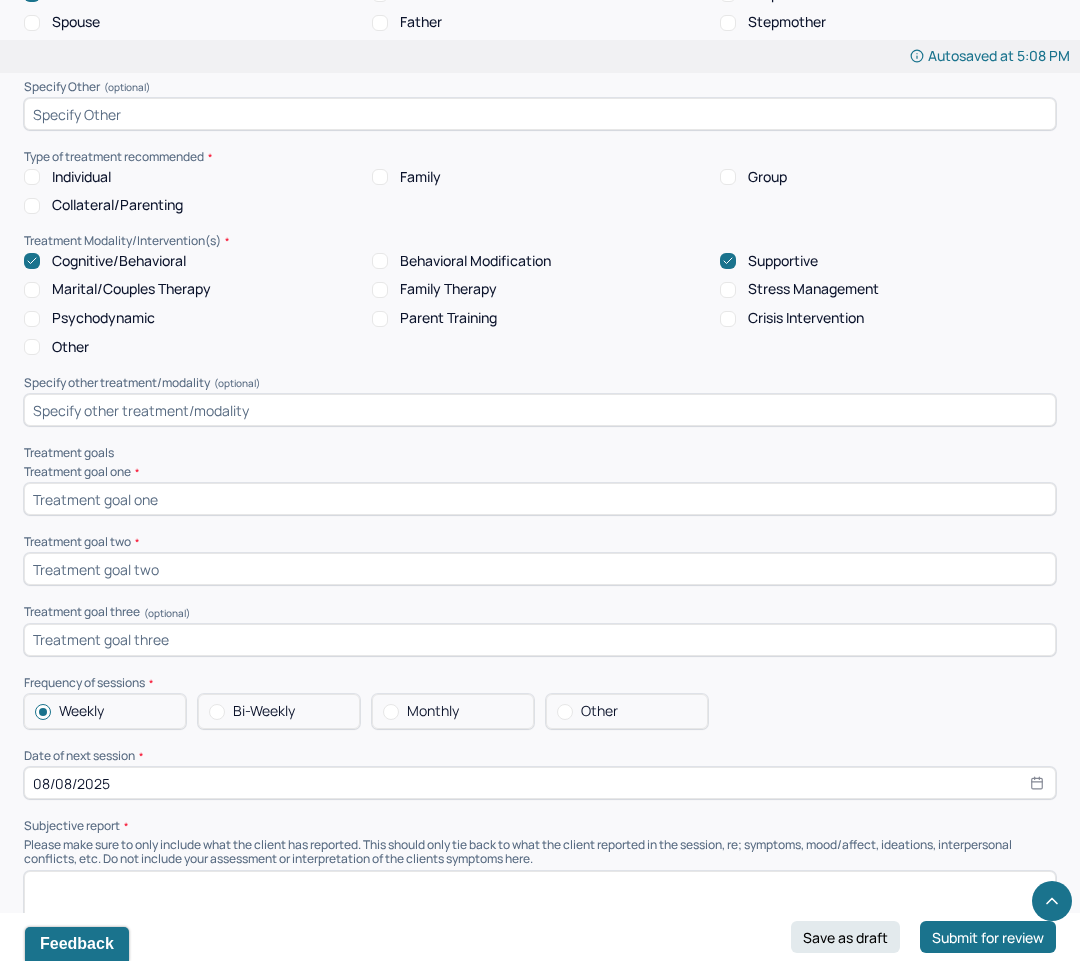 click on "Stress Management" at bounding box center [799, 289] 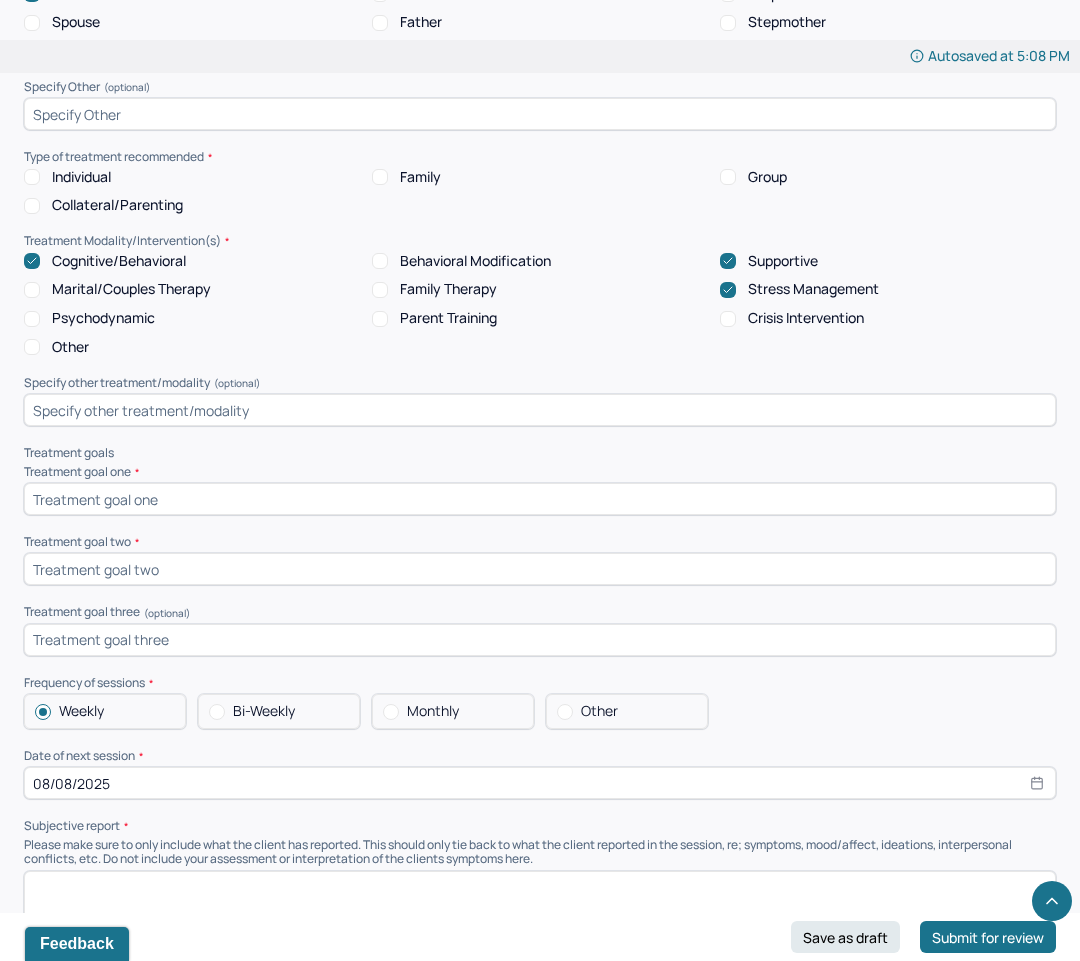 click at bounding box center (540, 499) 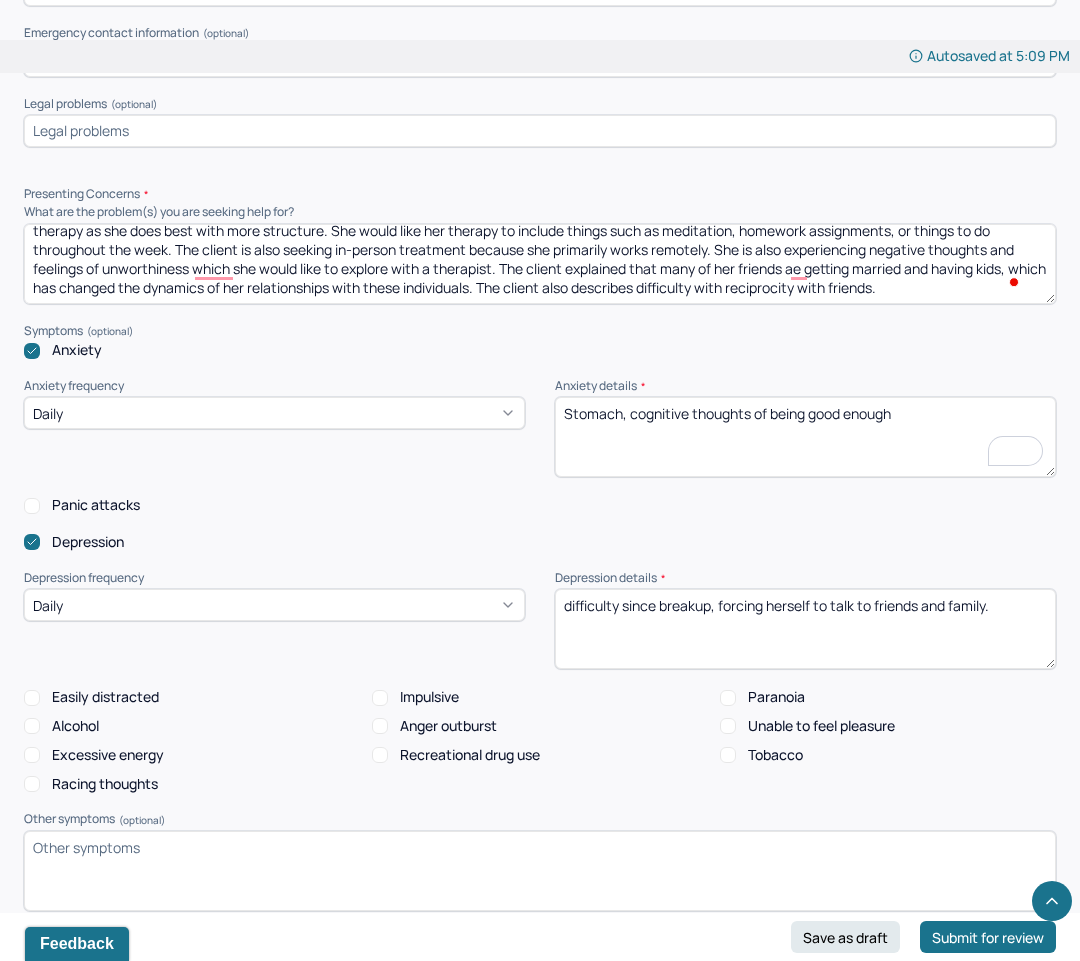 scroll, scrollTop: 1756, scrollLeft: 0, axis: vertical 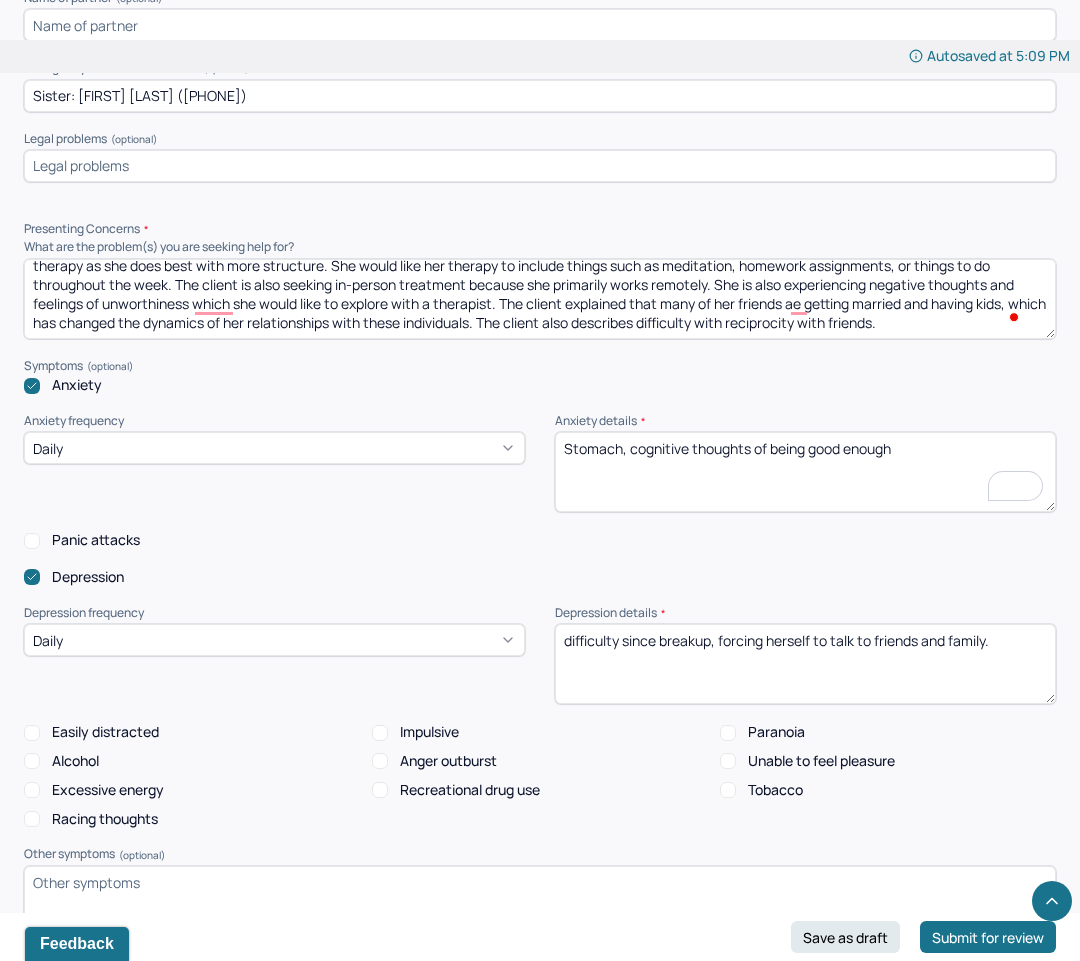 type on "Explore" 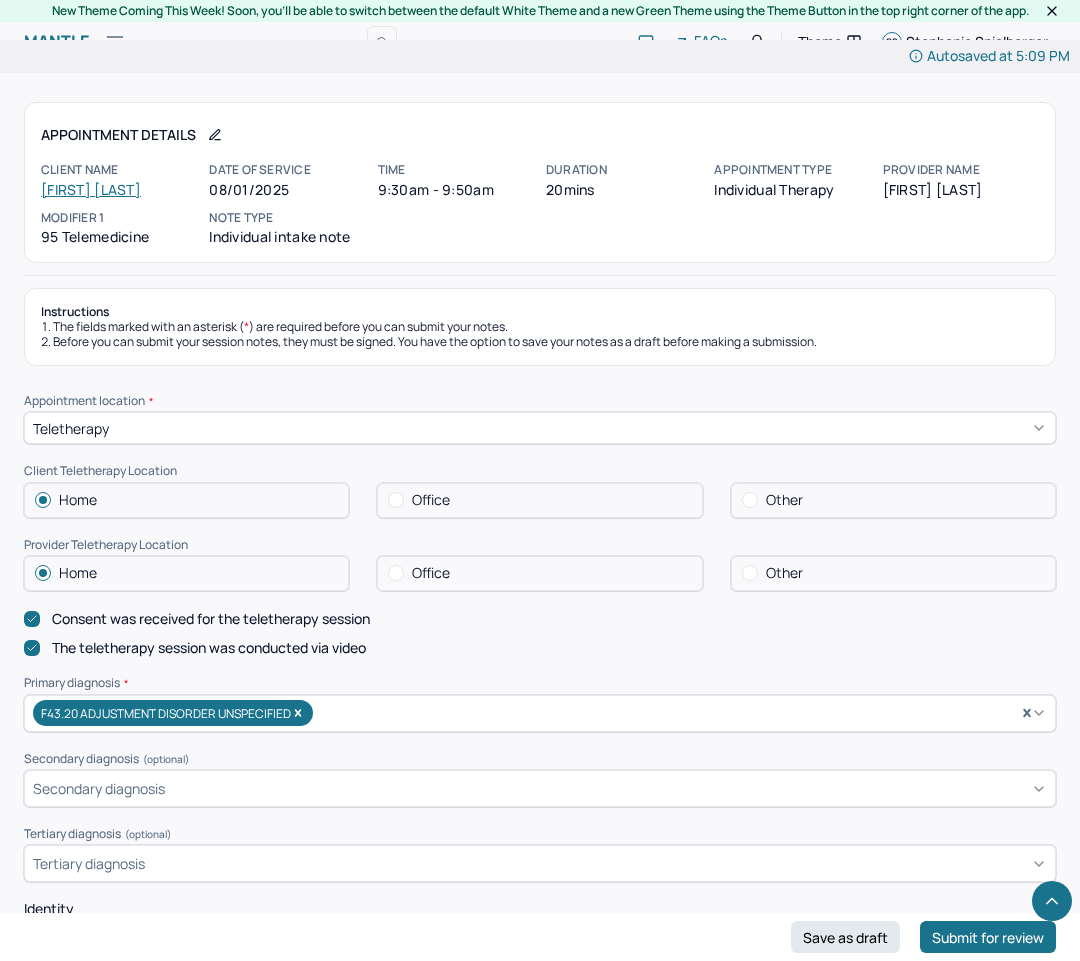 scroll, scrollTop: 9222, scrollLeft: 0, axis: vertical 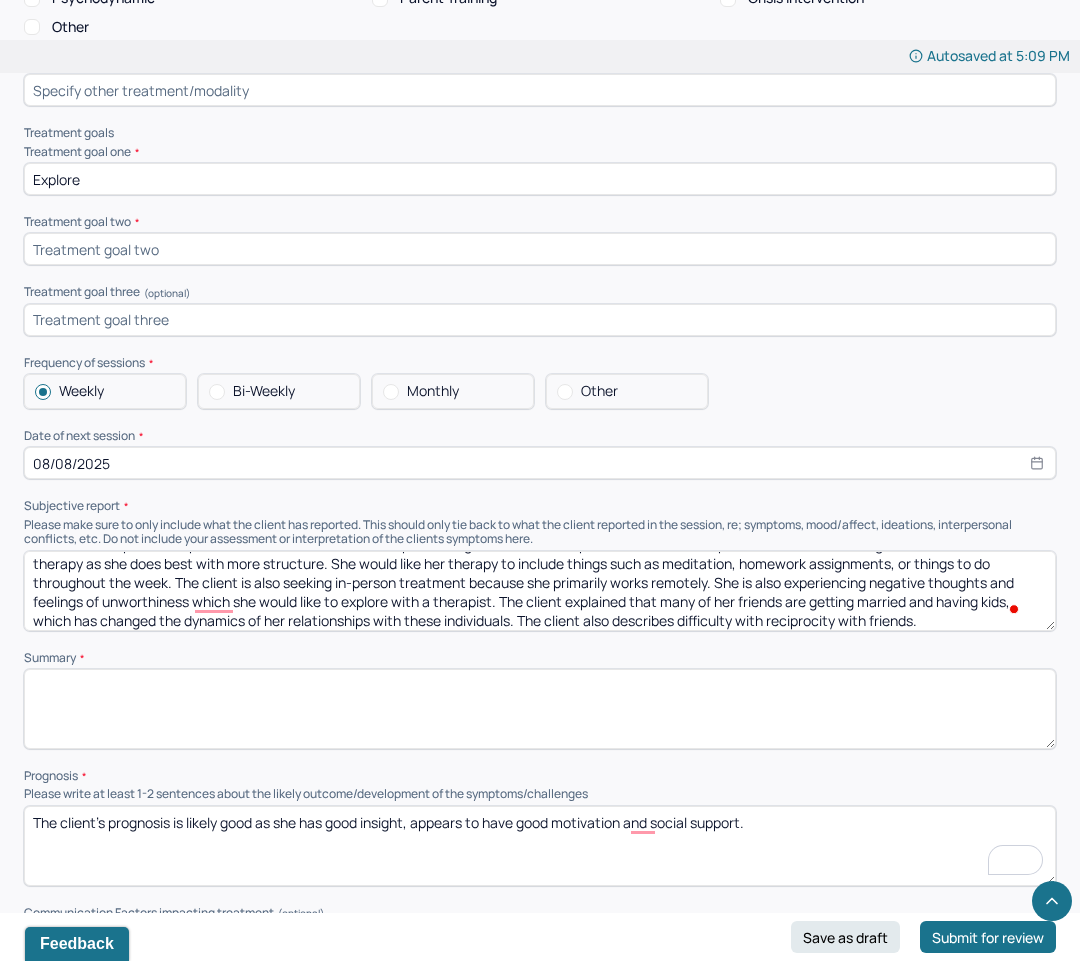type on "The client's prognosis is likely good as she has good insight, appears to have good motivation and social support." 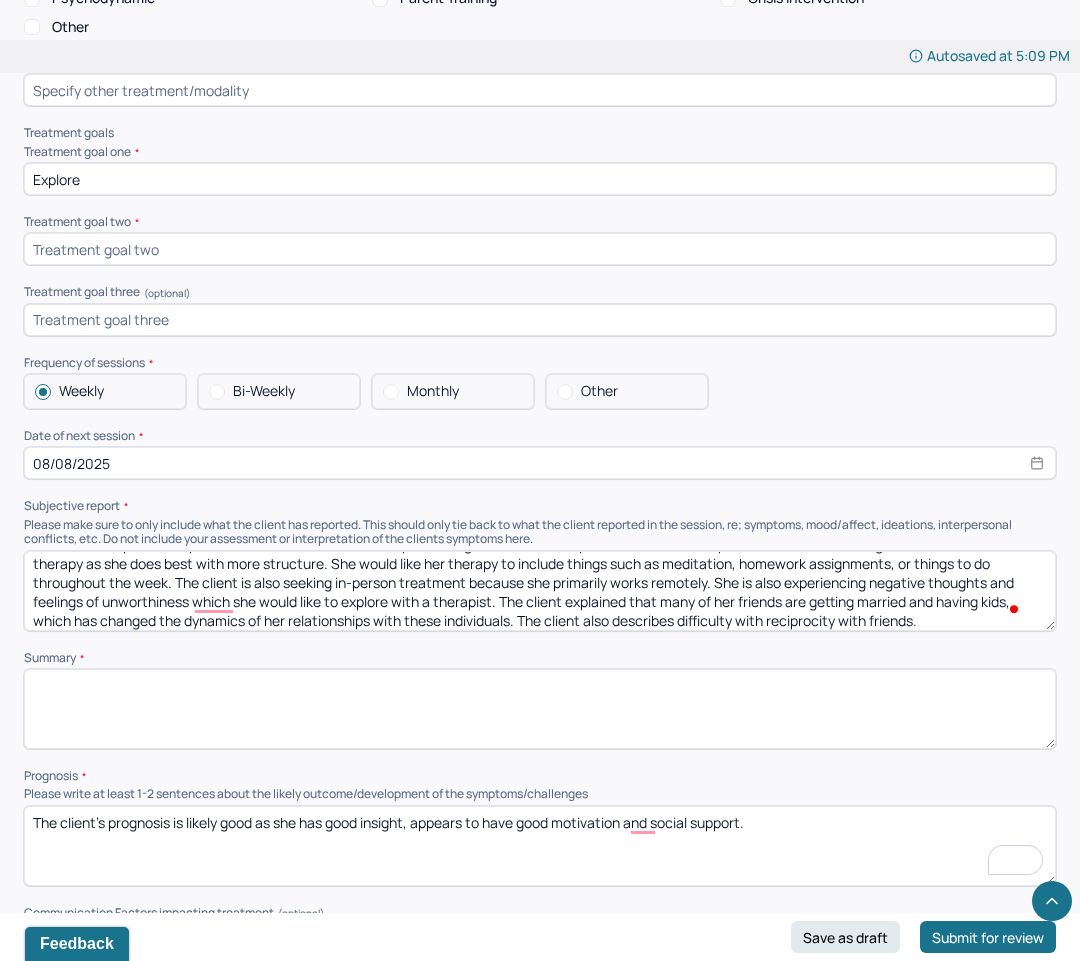 click at bounding box center (540, 709) 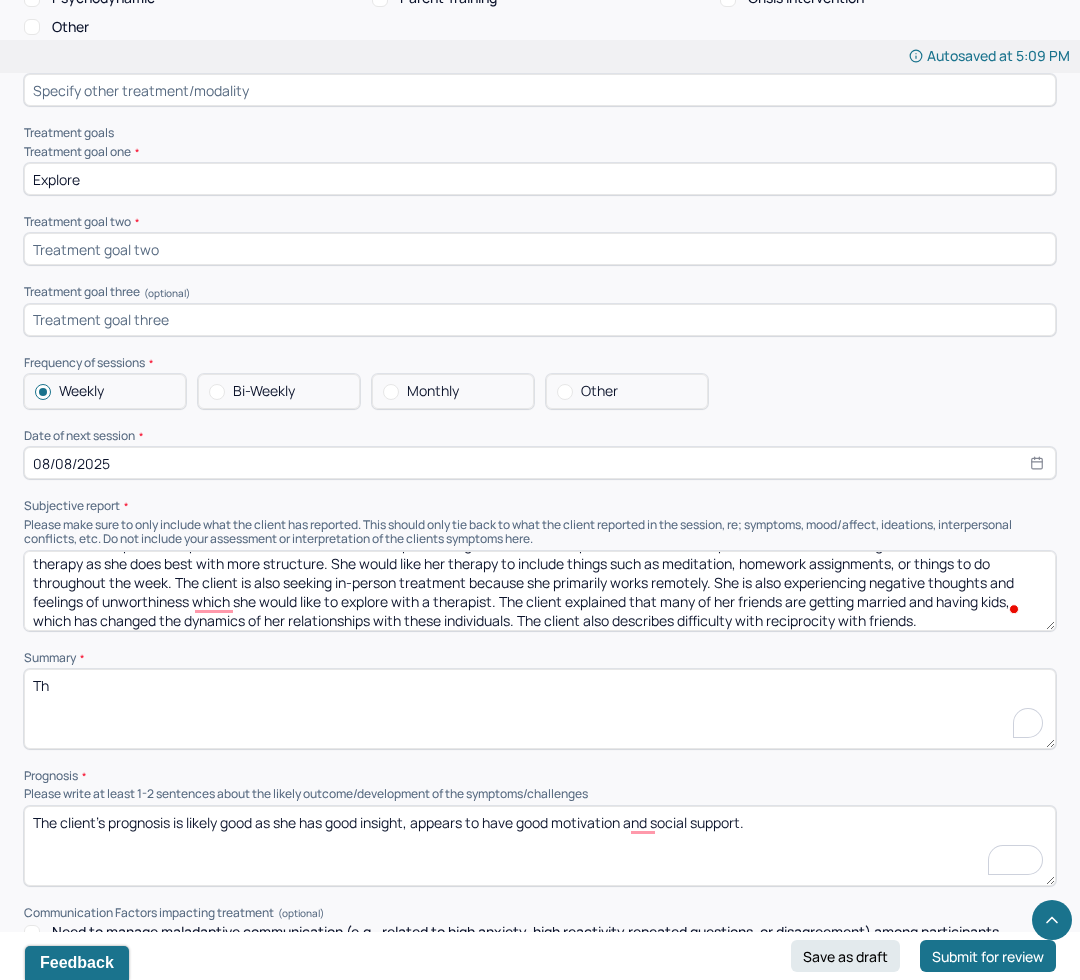type on "The" 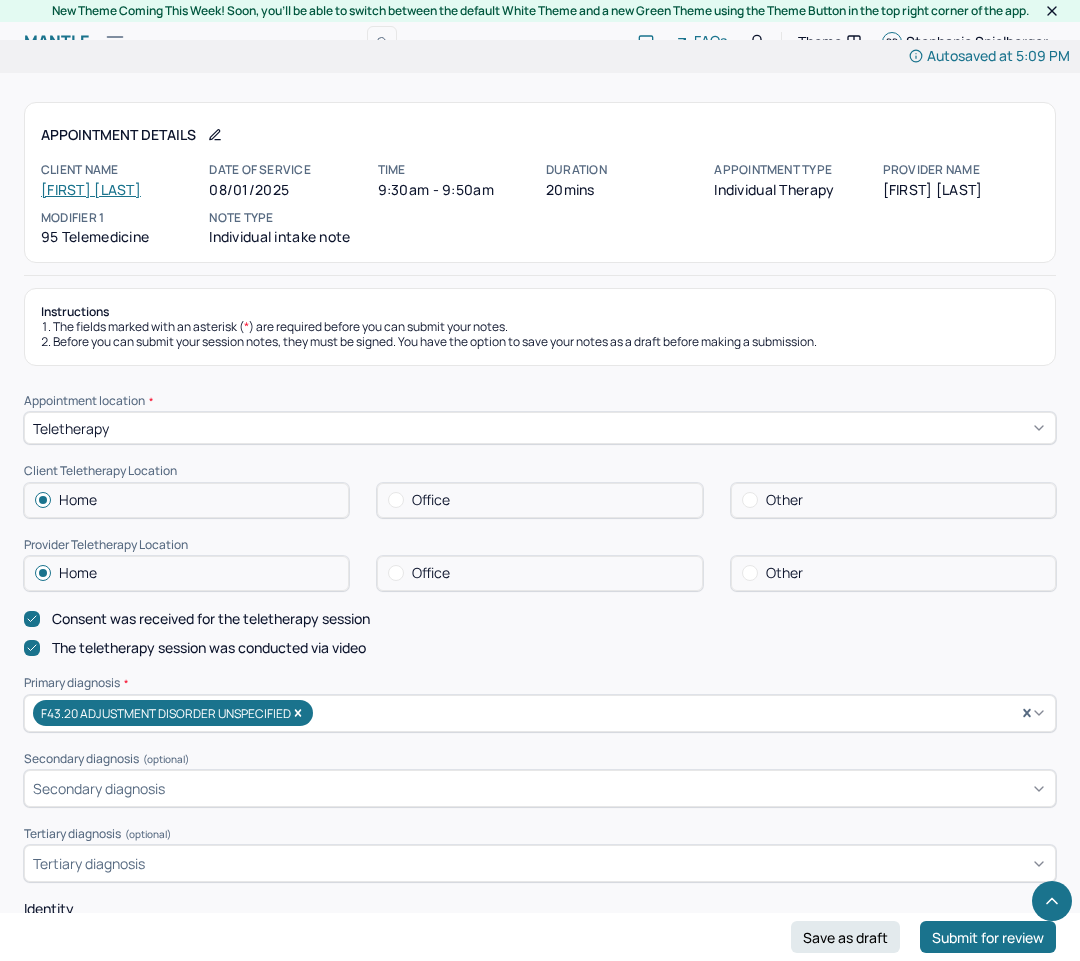 scroll, scrollTop: 9222, scrollLeft: 0, axis: vertical 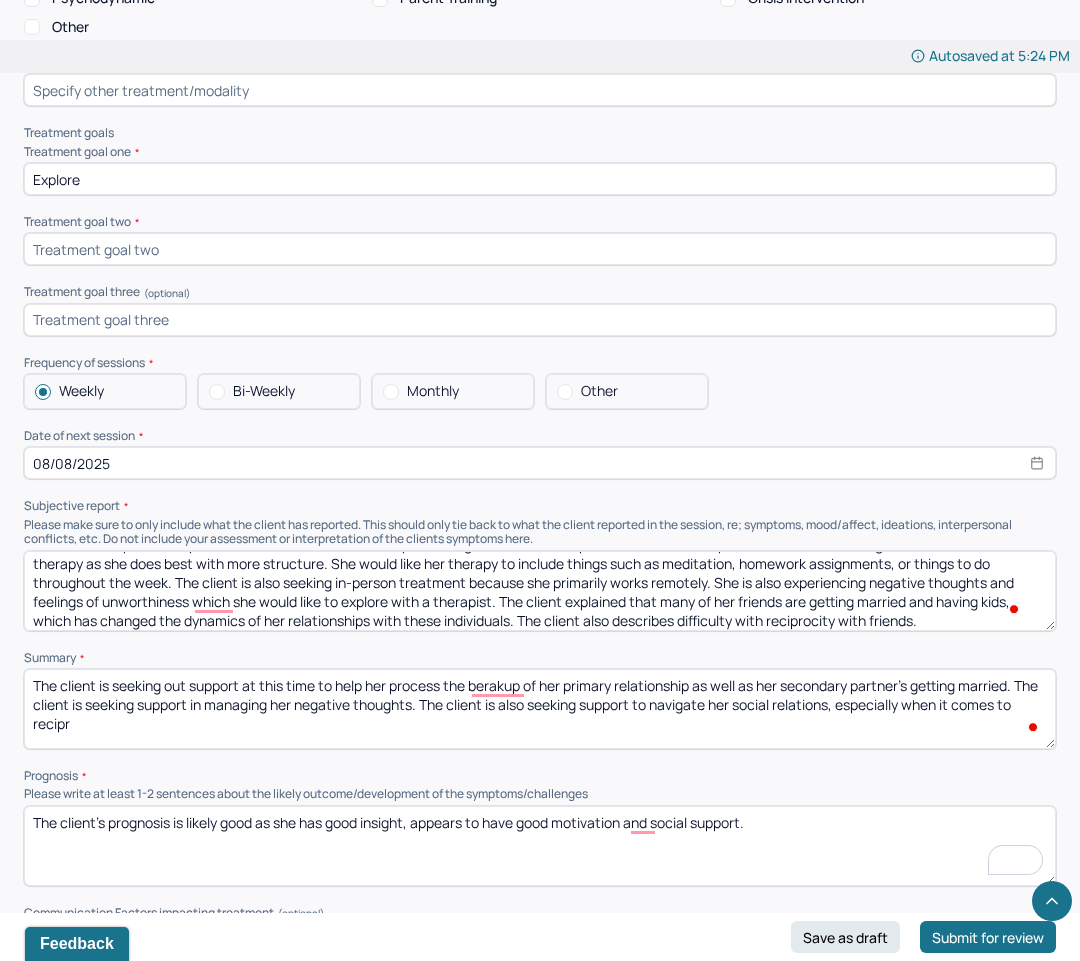 type on "The client is seeking out support at this time to help her process the berakup of her primary relationship as well as her secondary partner's getting married. The client is seeking support in managing her negative thoughts. The client is also seeking support to navigate her social relations, especially when it comes to recipro" 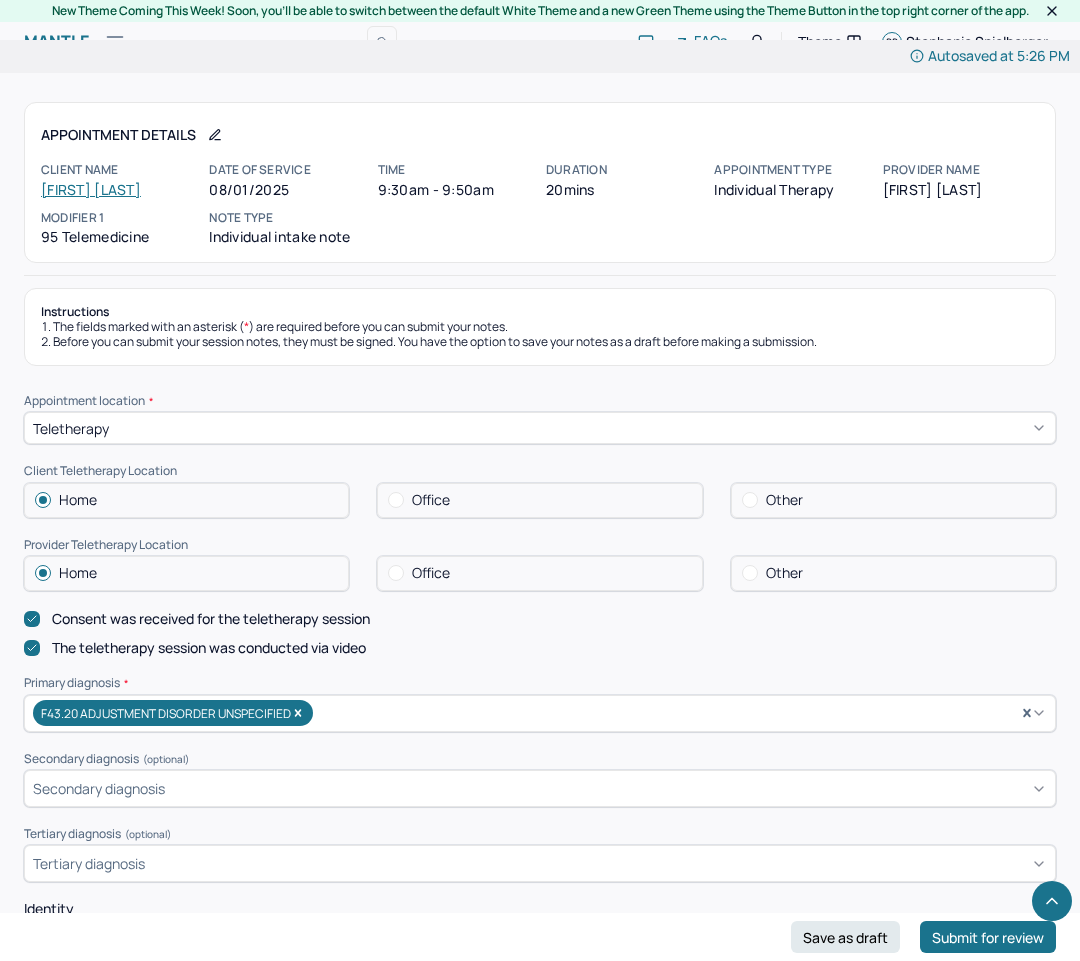 scroll, scrollTop: 9491, scrollLeft: 0, axis: vertical 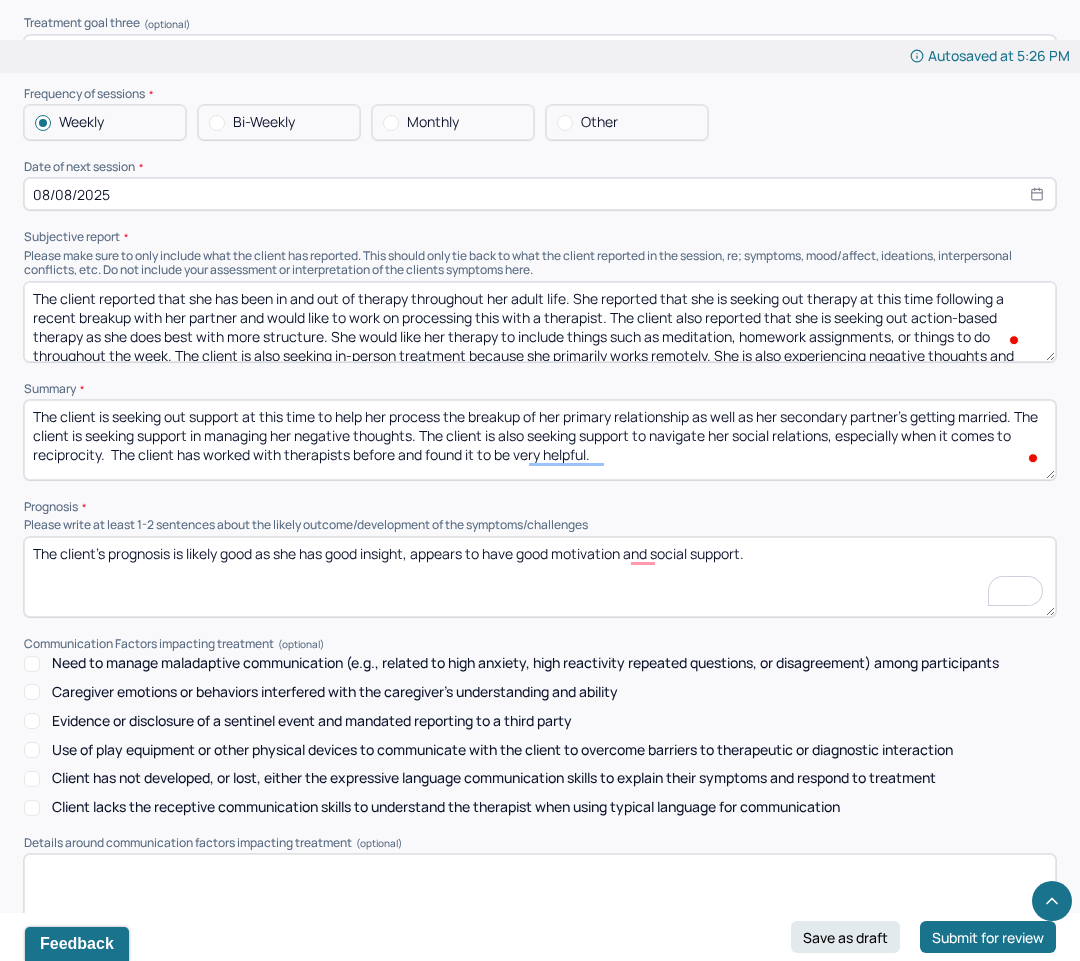 type on "Better navigate social relationships and reciprocity amongst them." 